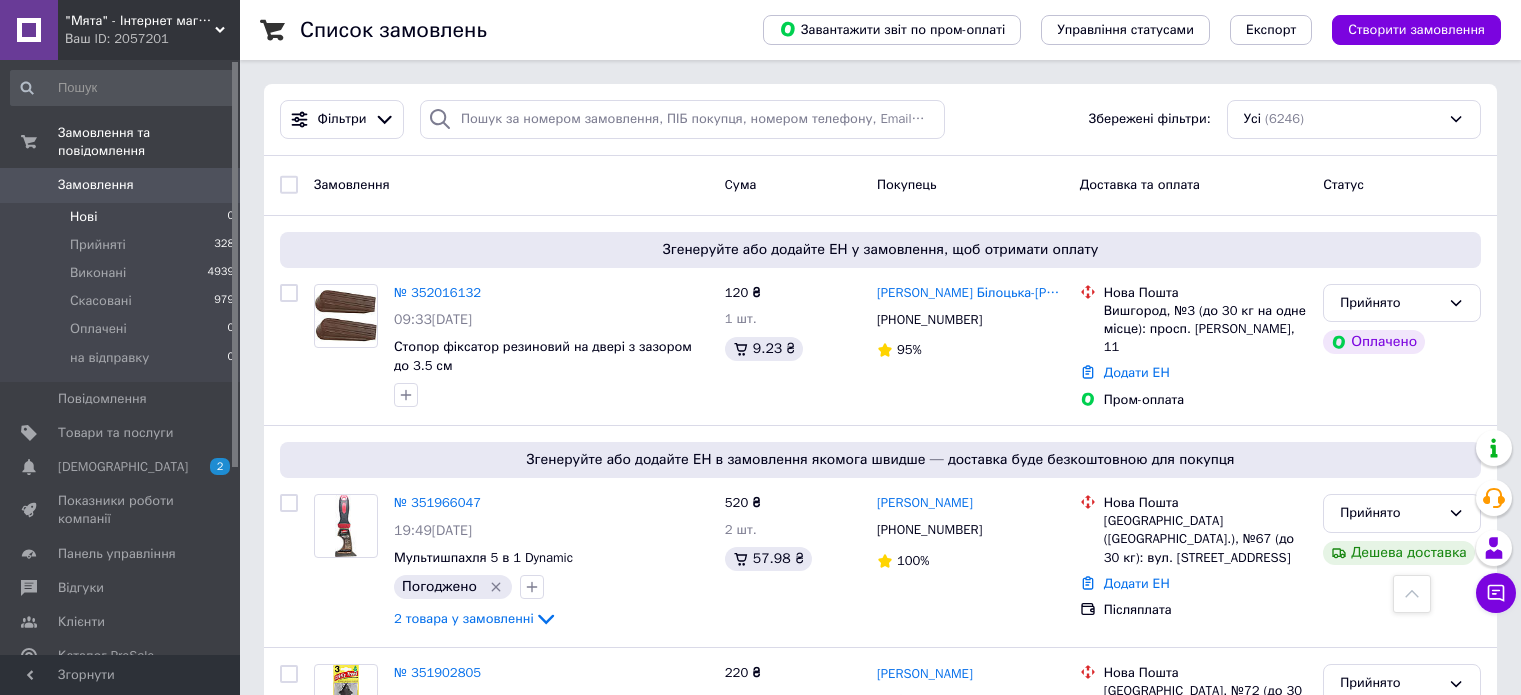 scroll, scrollTop: 0, scrollLeft: 0, axis: both 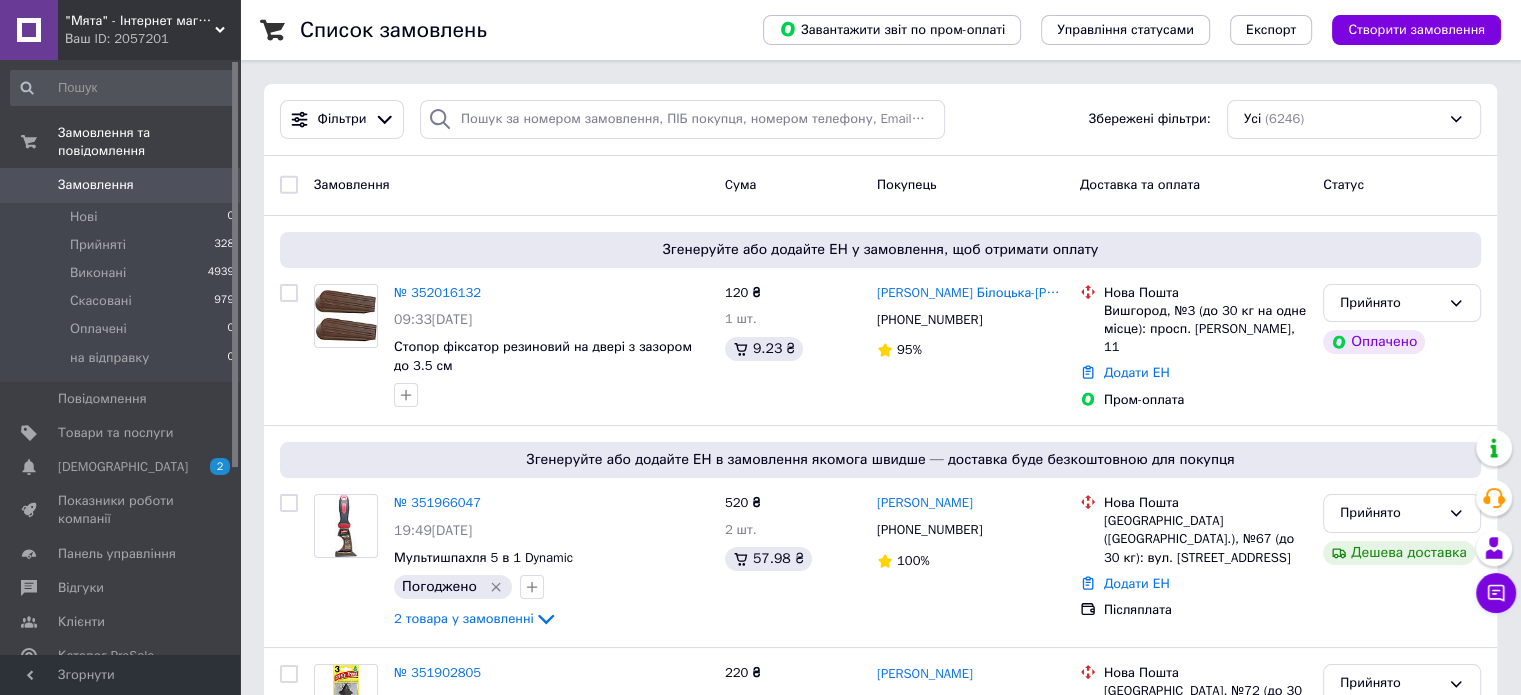 click on "Замовлення" at bounding box center (121, 185) 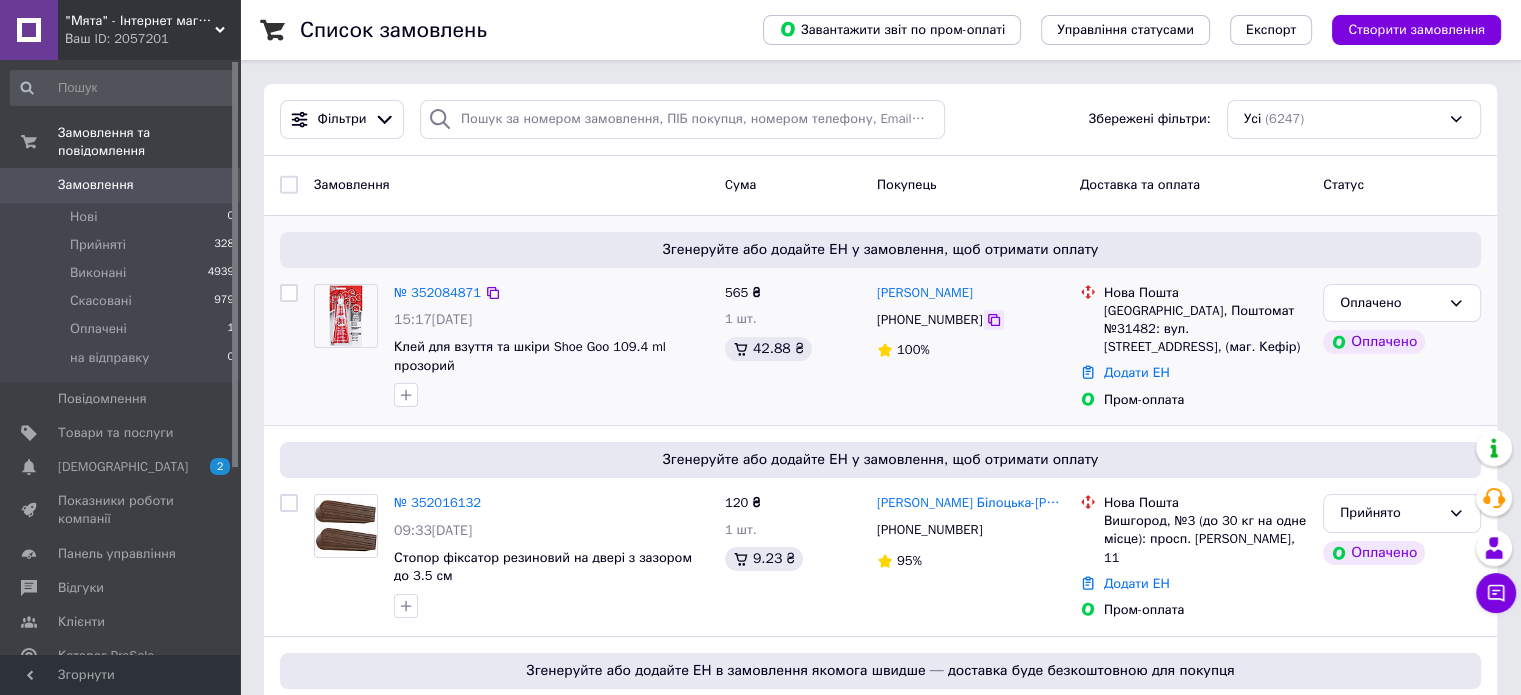 click 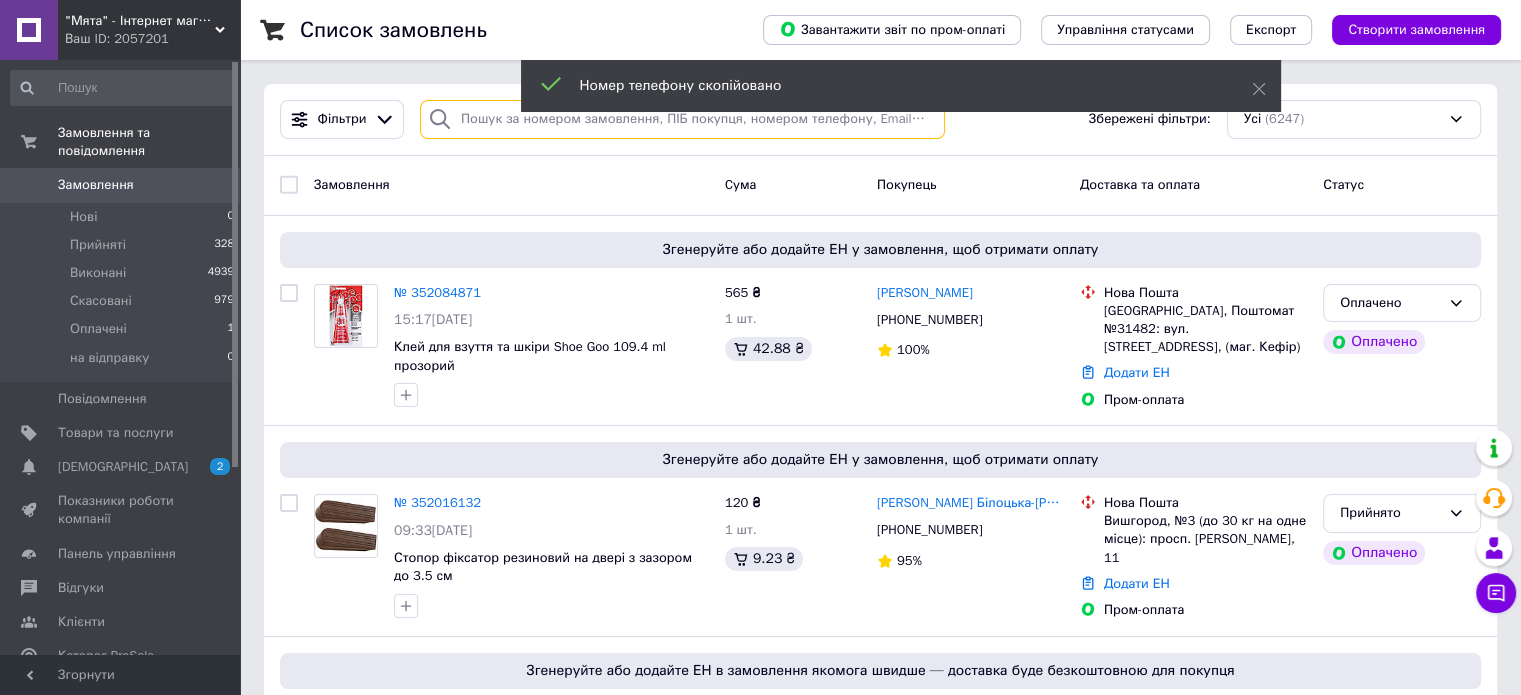 click at bounding box center (682, 119) 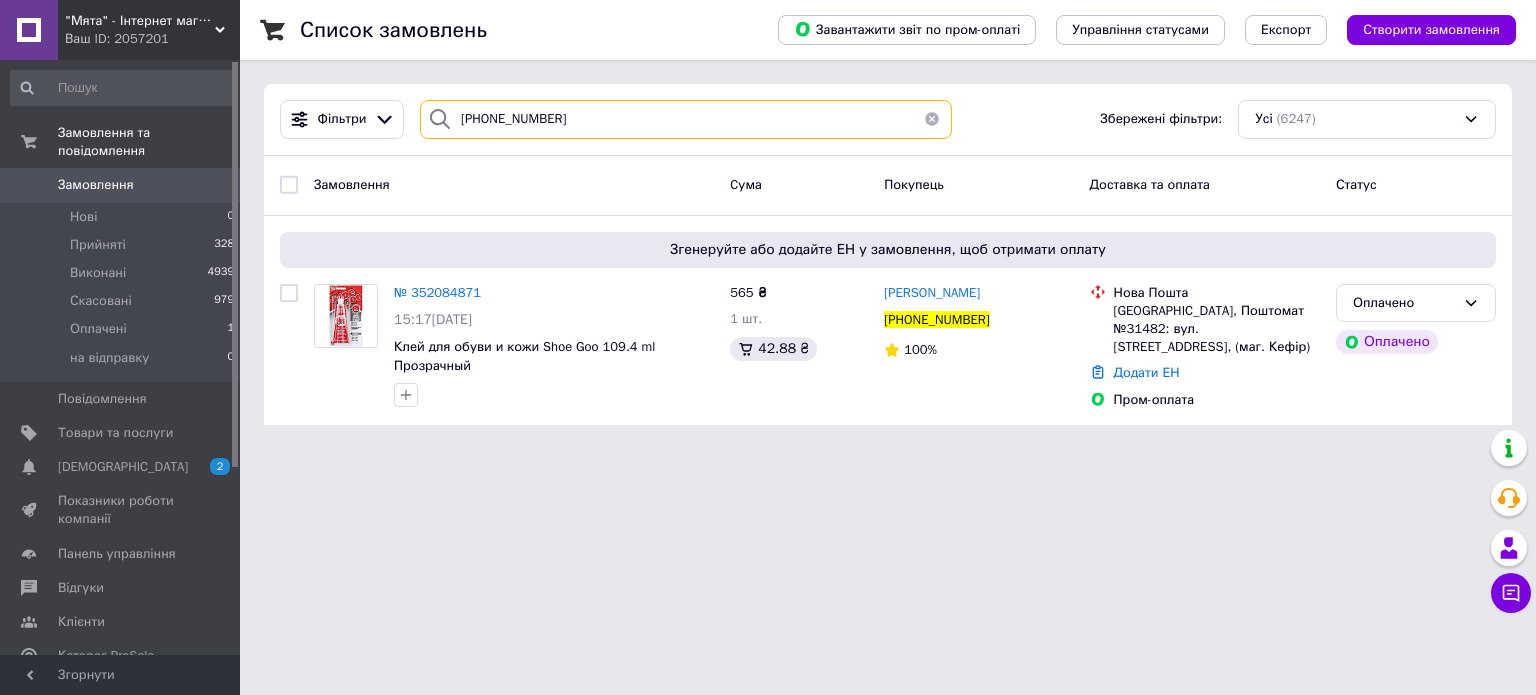 type on "[PHONE_NUMBER]" 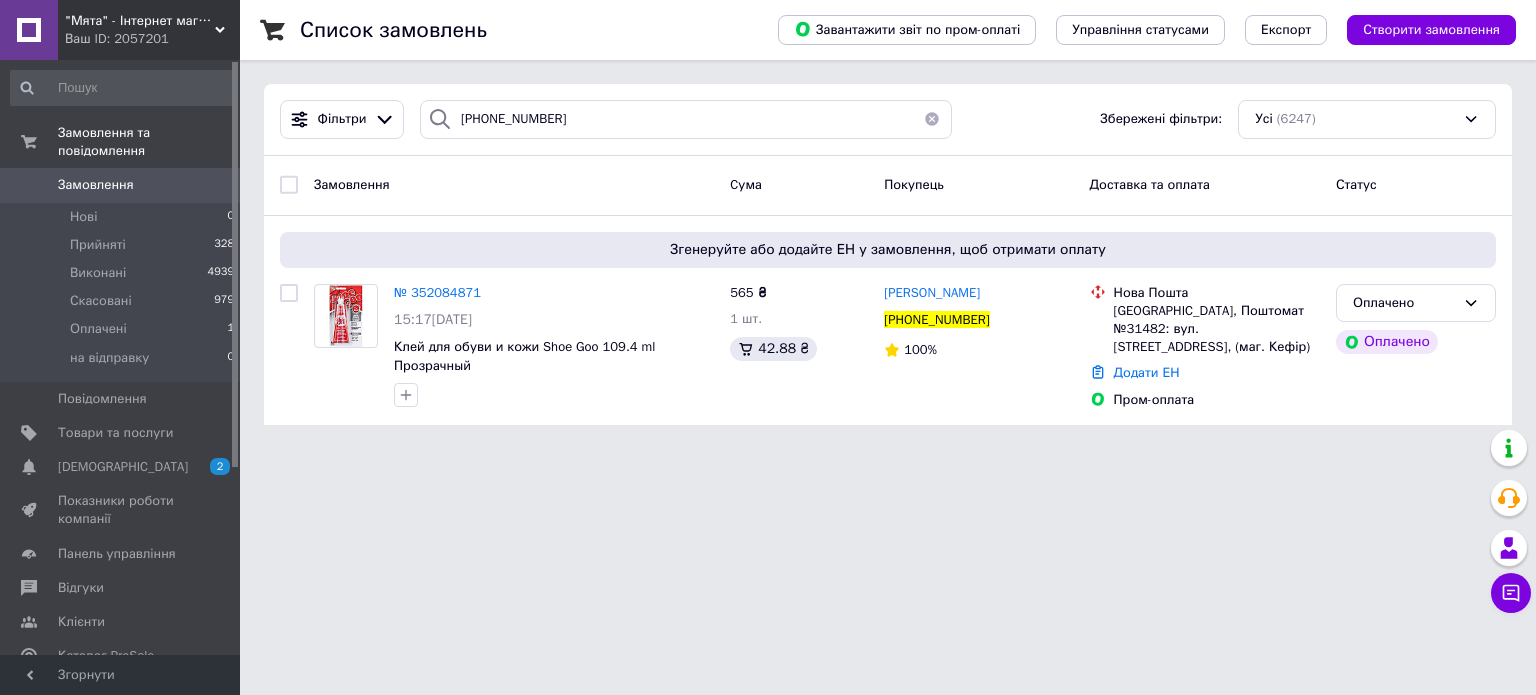click on "Замовлення" at bounding box center (96, 185) 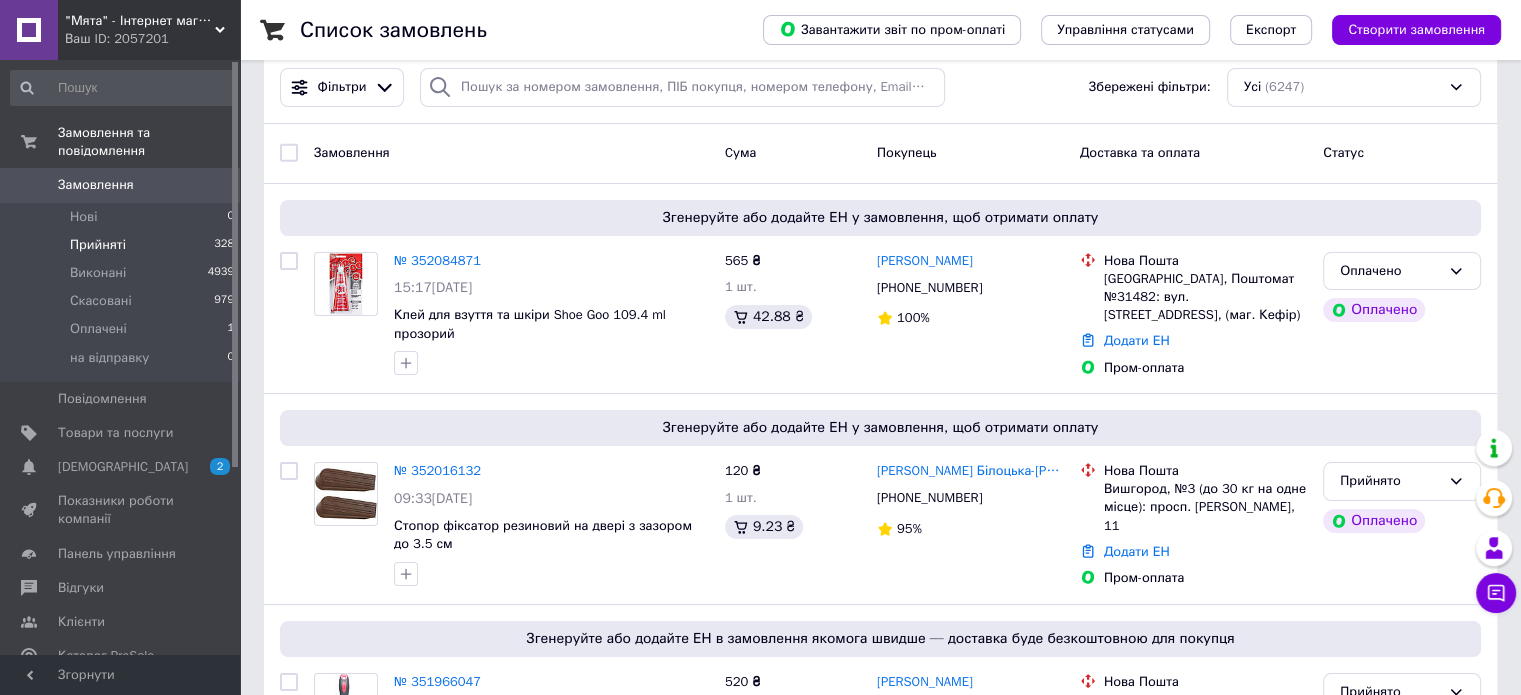 scroll, scrollTop: 0, scrollLeft: 0, axis: both 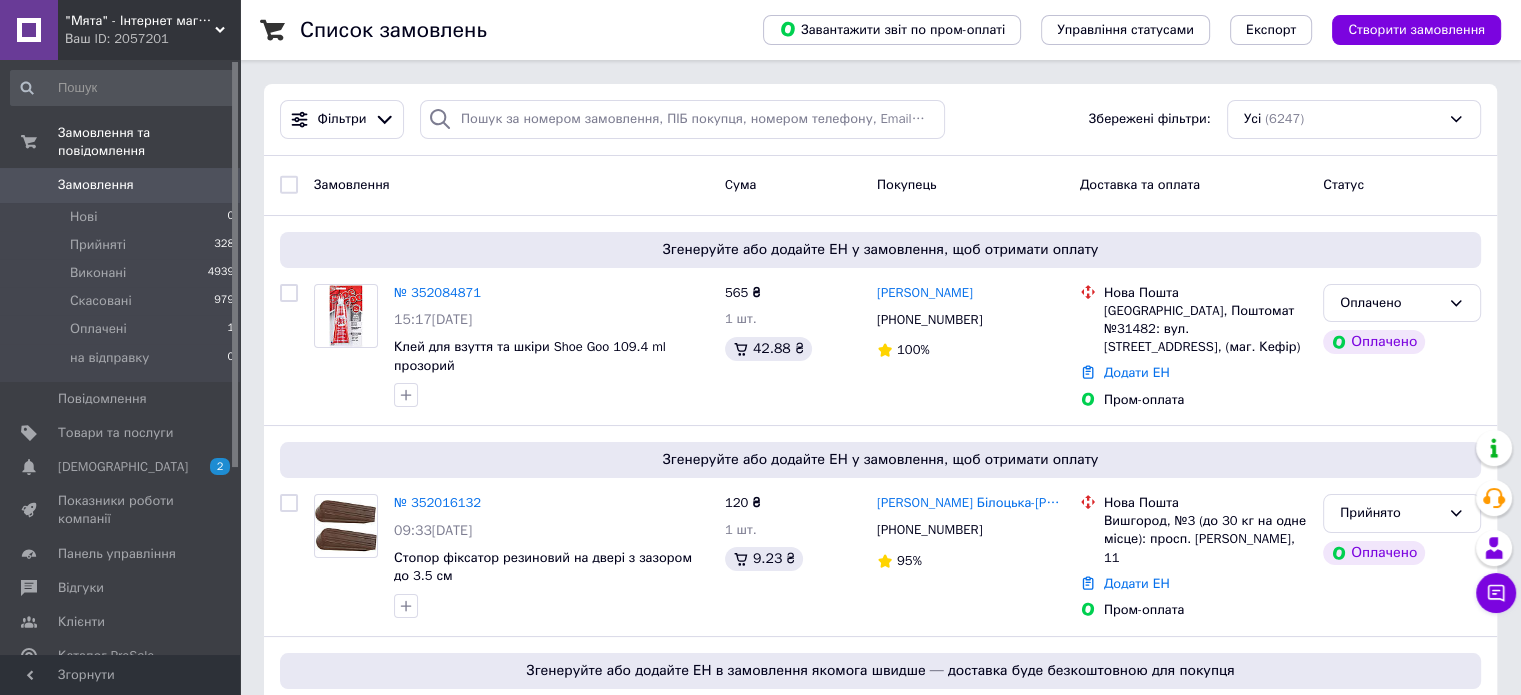 click on "Замовлення" at bounding box center (121, 185) 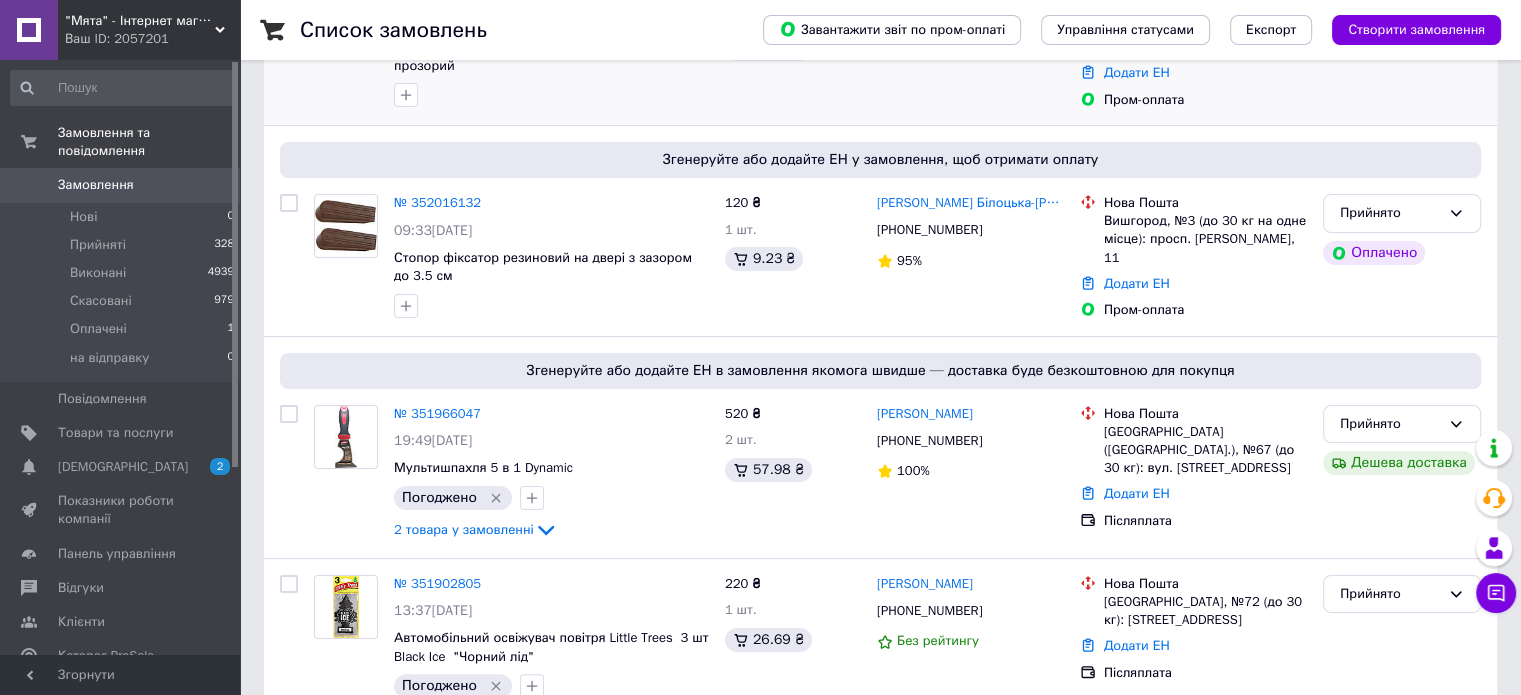 scroll, scrollTop: 0, scrollLeft: 0, axis: both 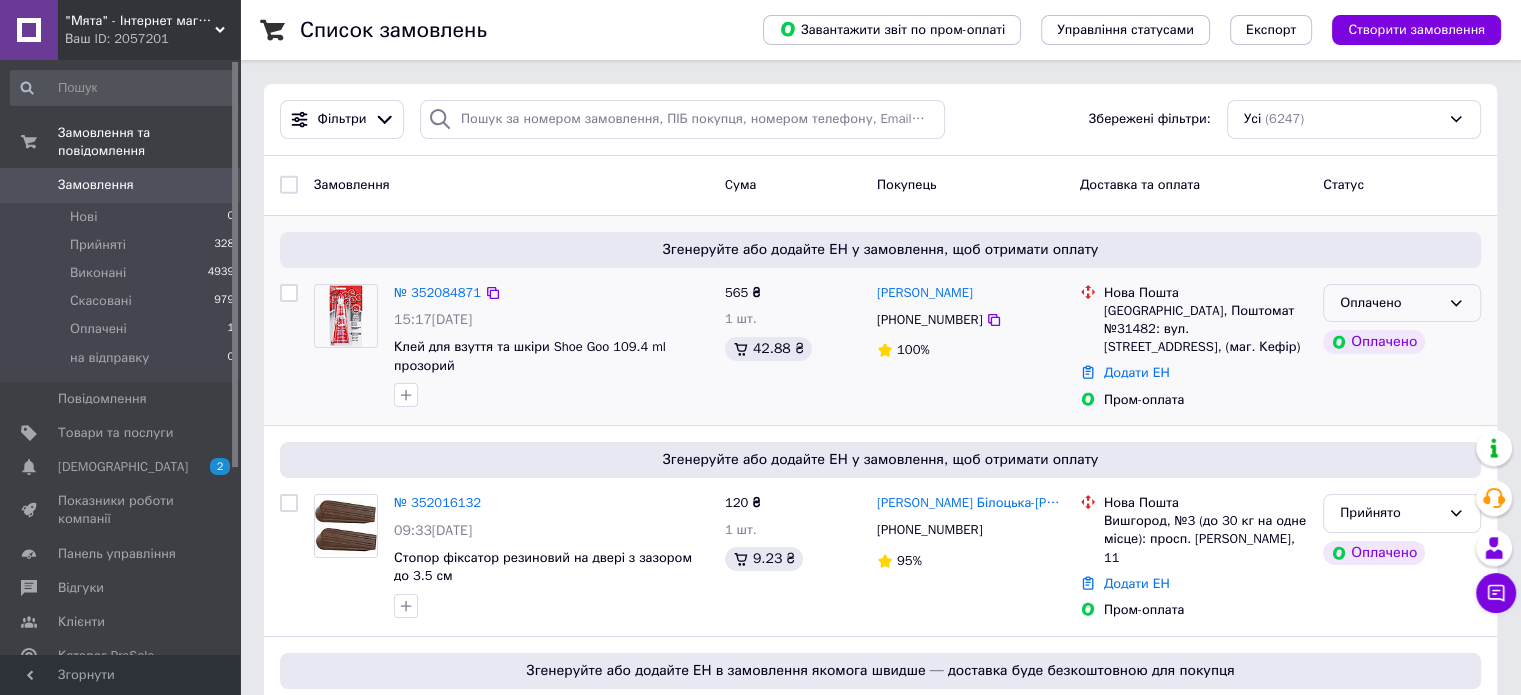 click on "Оплачено" at bounding box center (1390, 303) 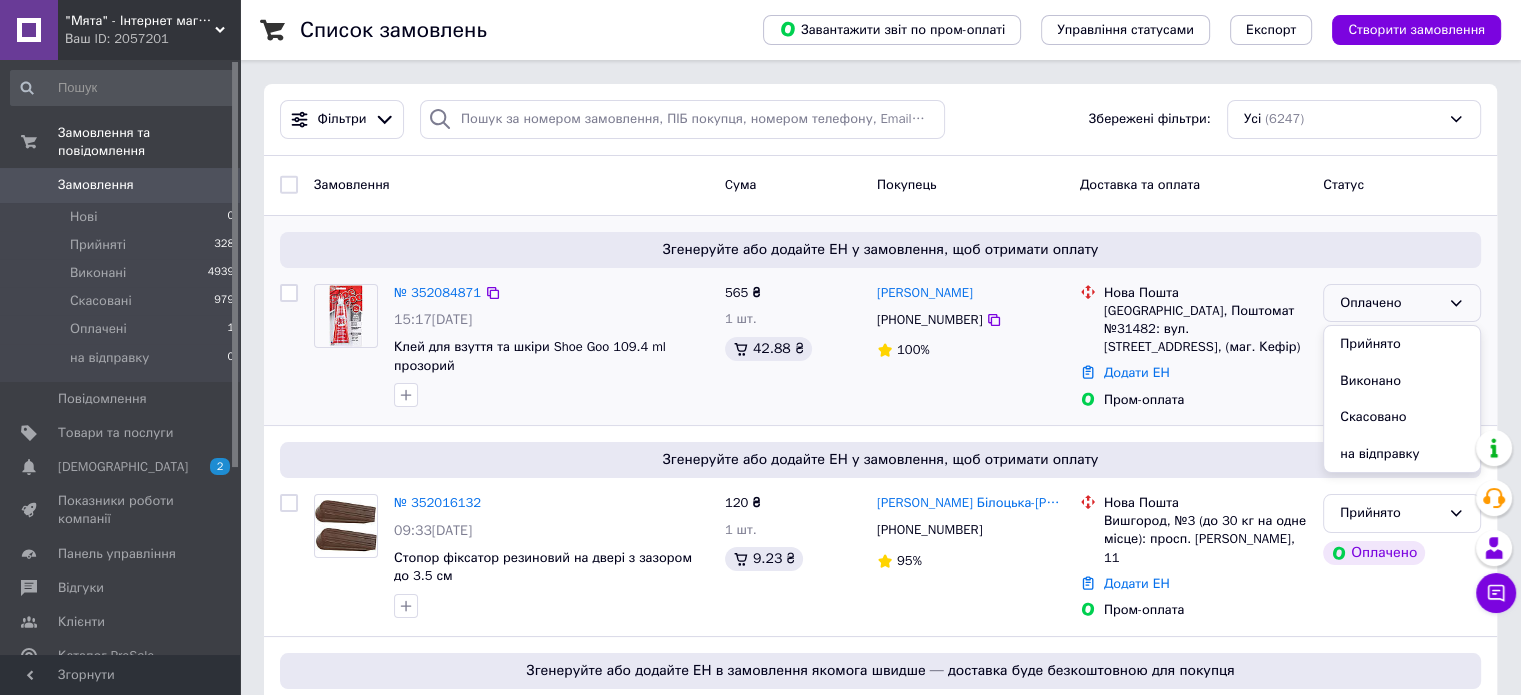 click on "Прийнято" at bounding box center [1402, 344] 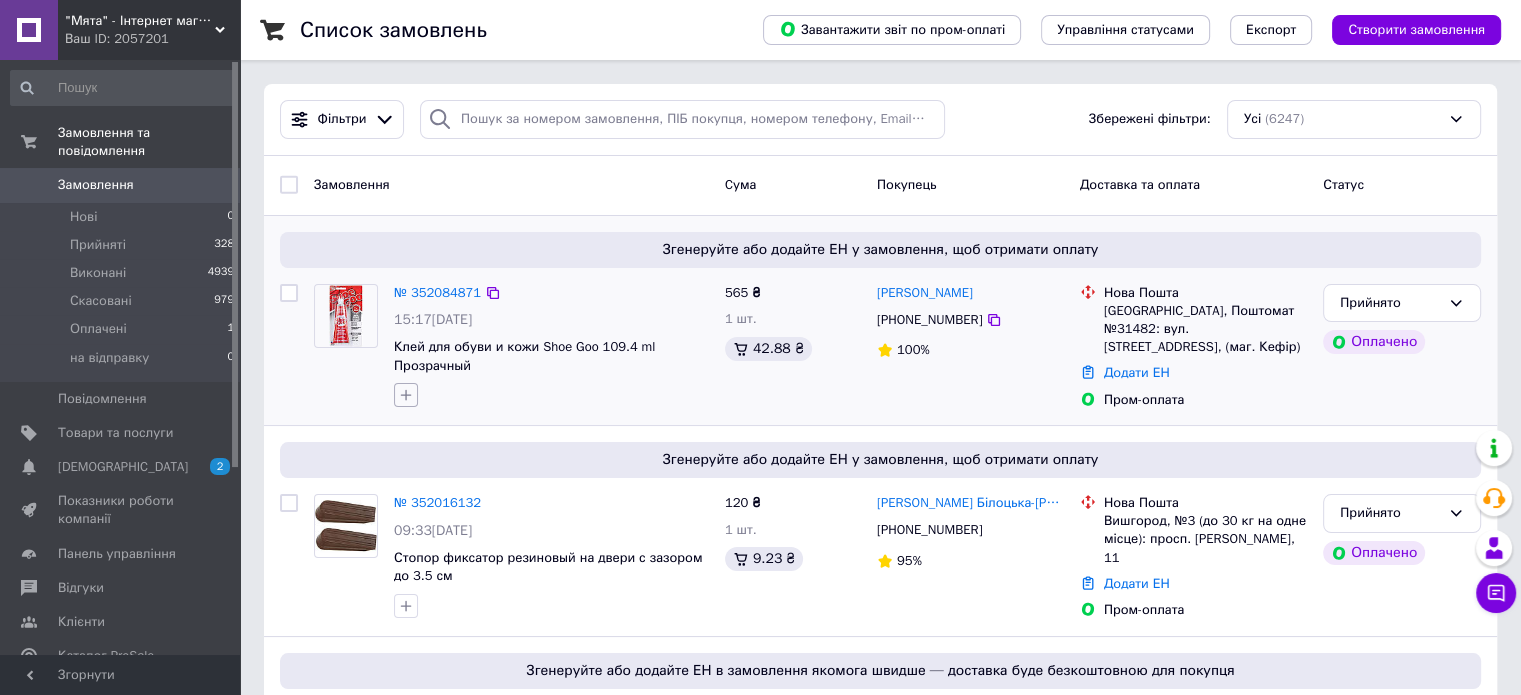 click 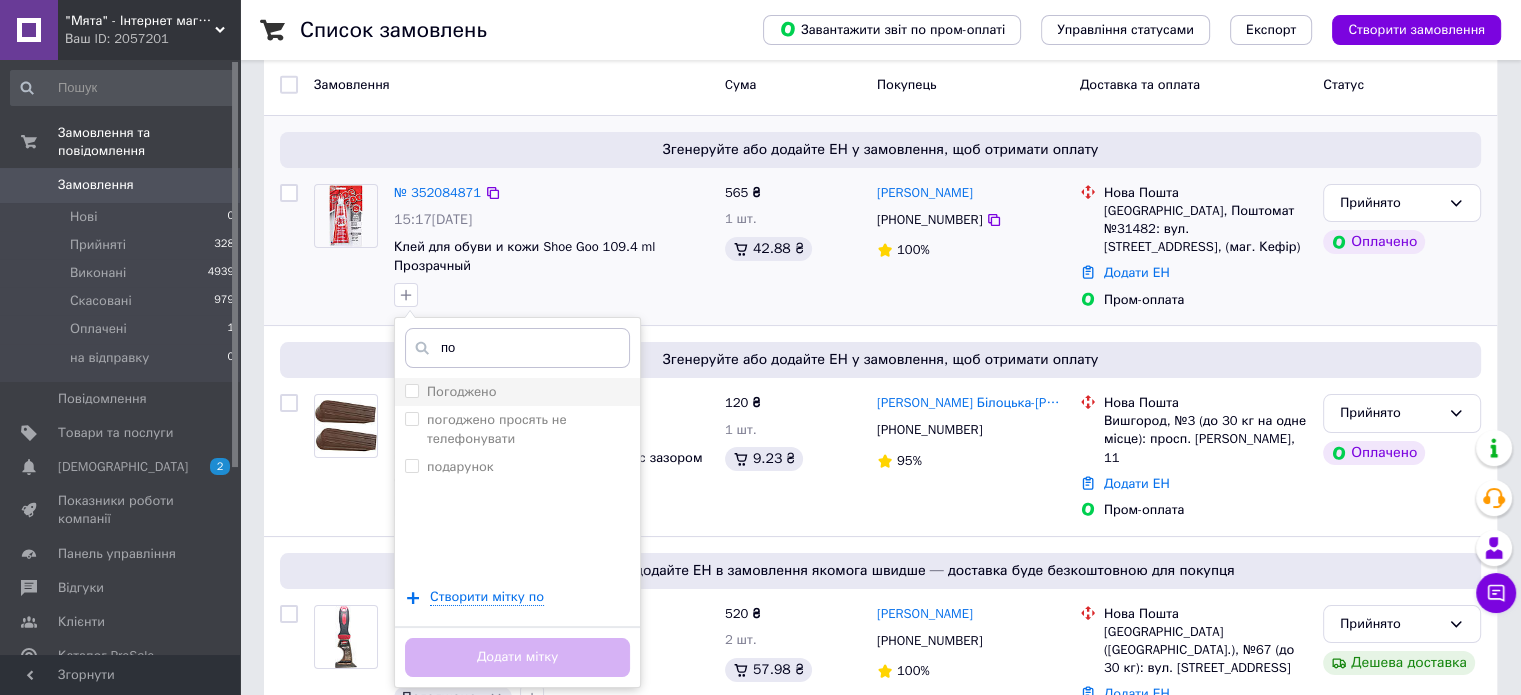 type on "по" 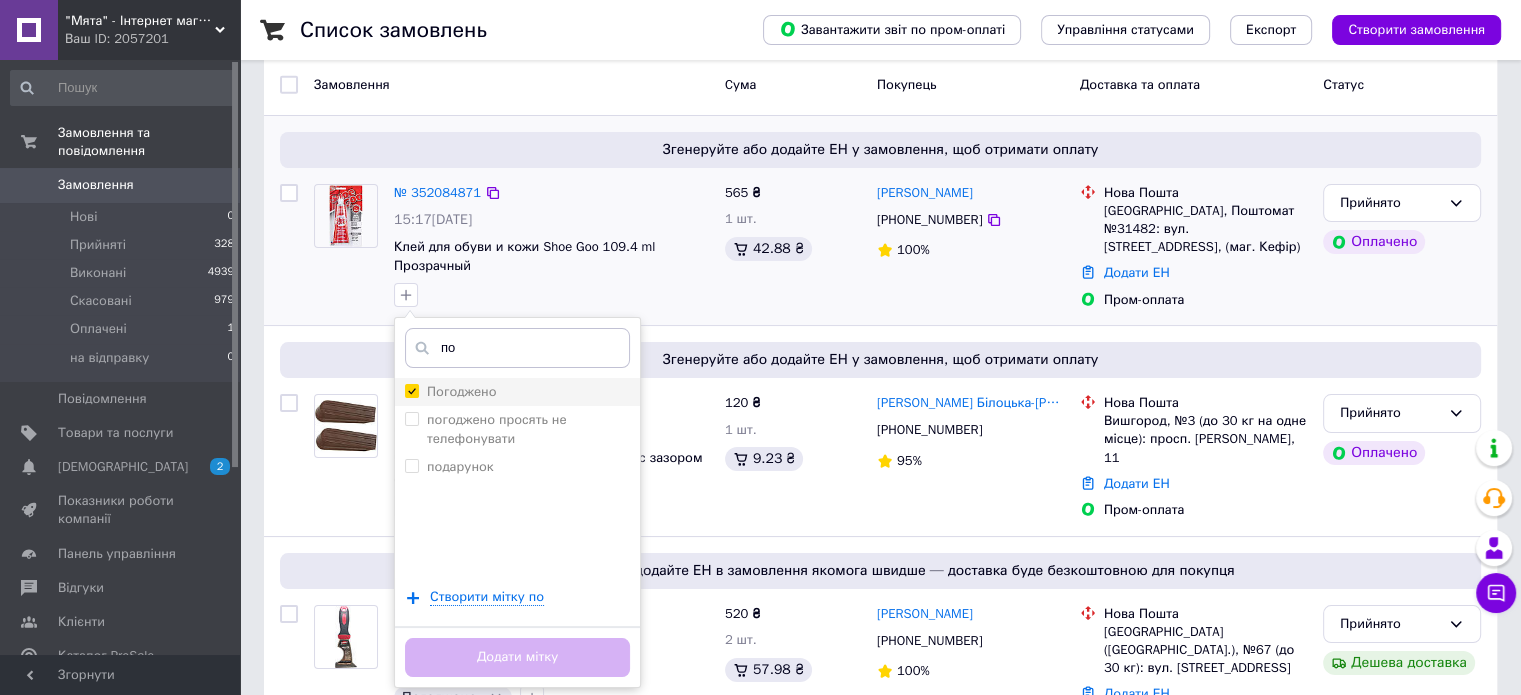 checkbox on "true" 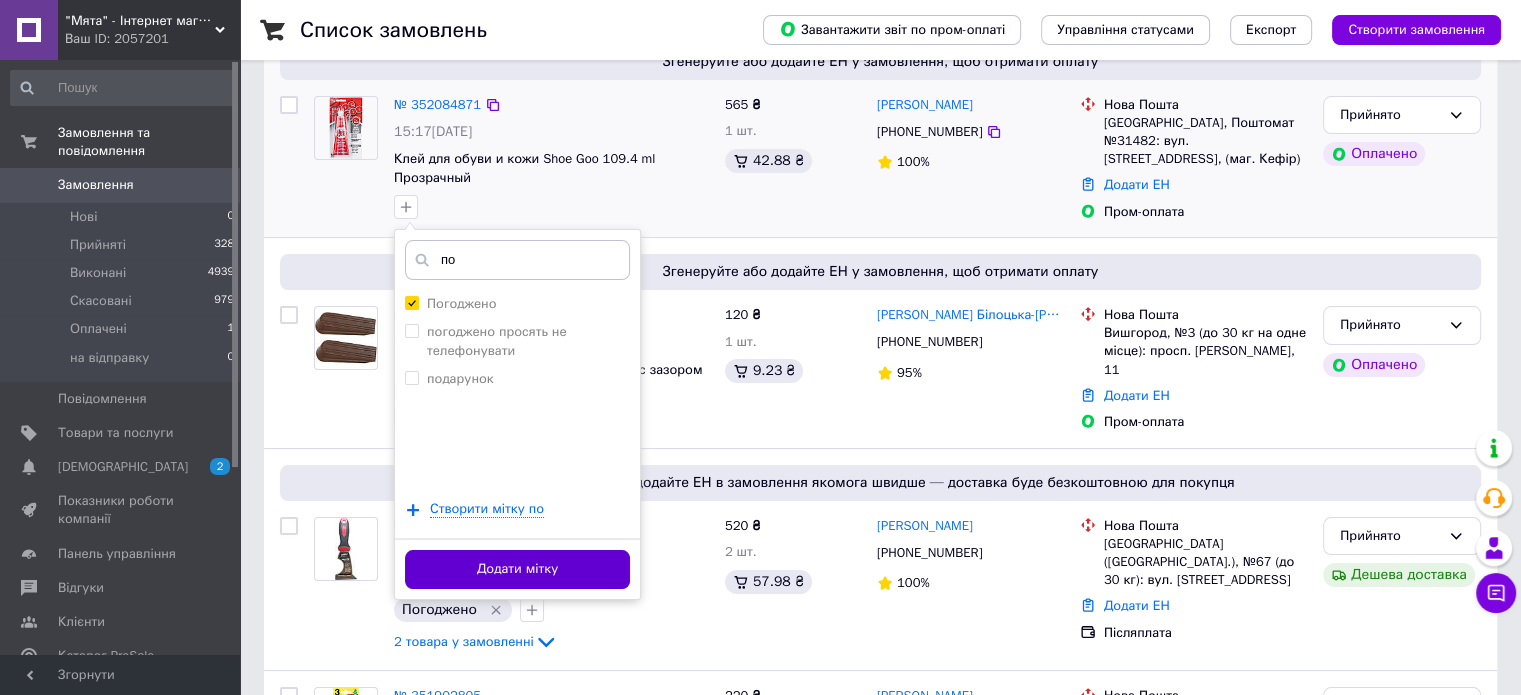 scroll, scrollTop: 300, scrollLeft: 0, axis: vertical 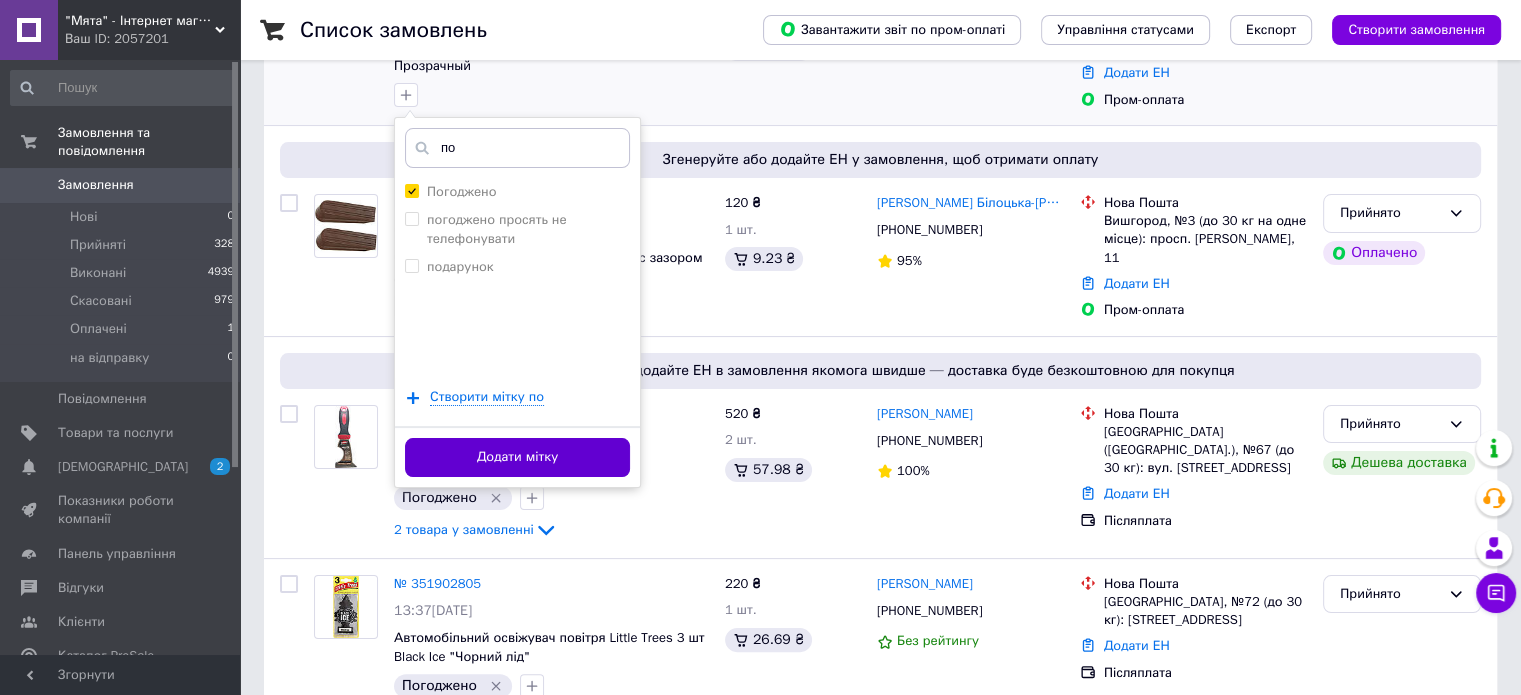 click on "Додати мітку" at bounding box center [517, 457] 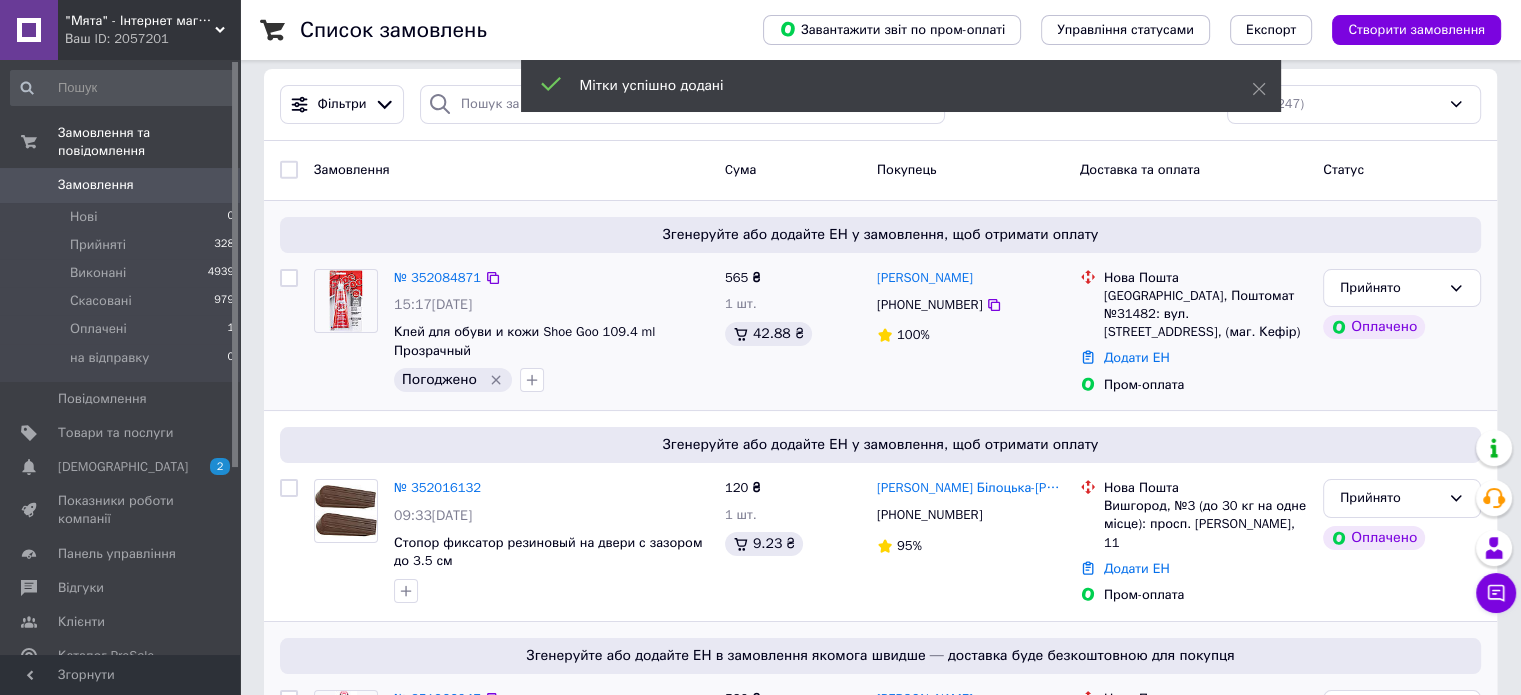 scroll, scrollTop: 0, scrollLeft: 0, axis: both 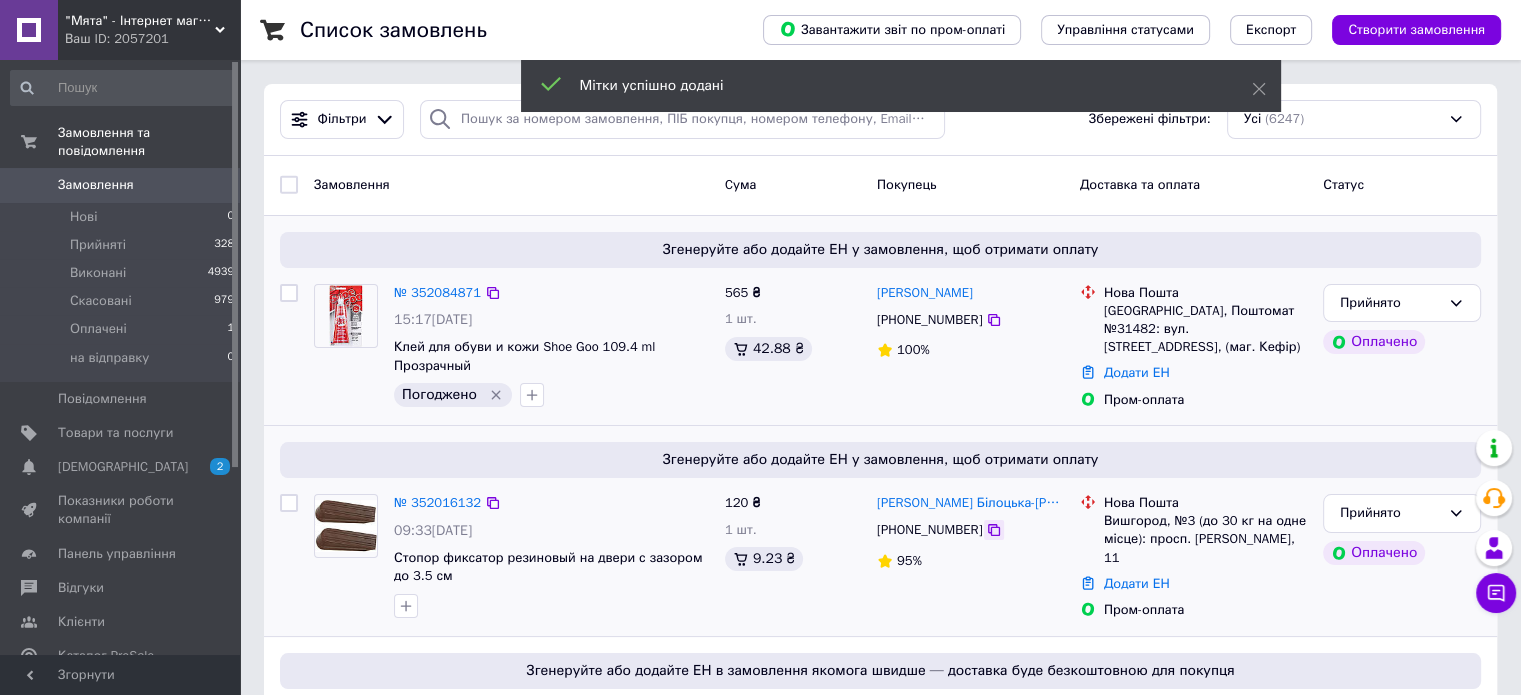 click 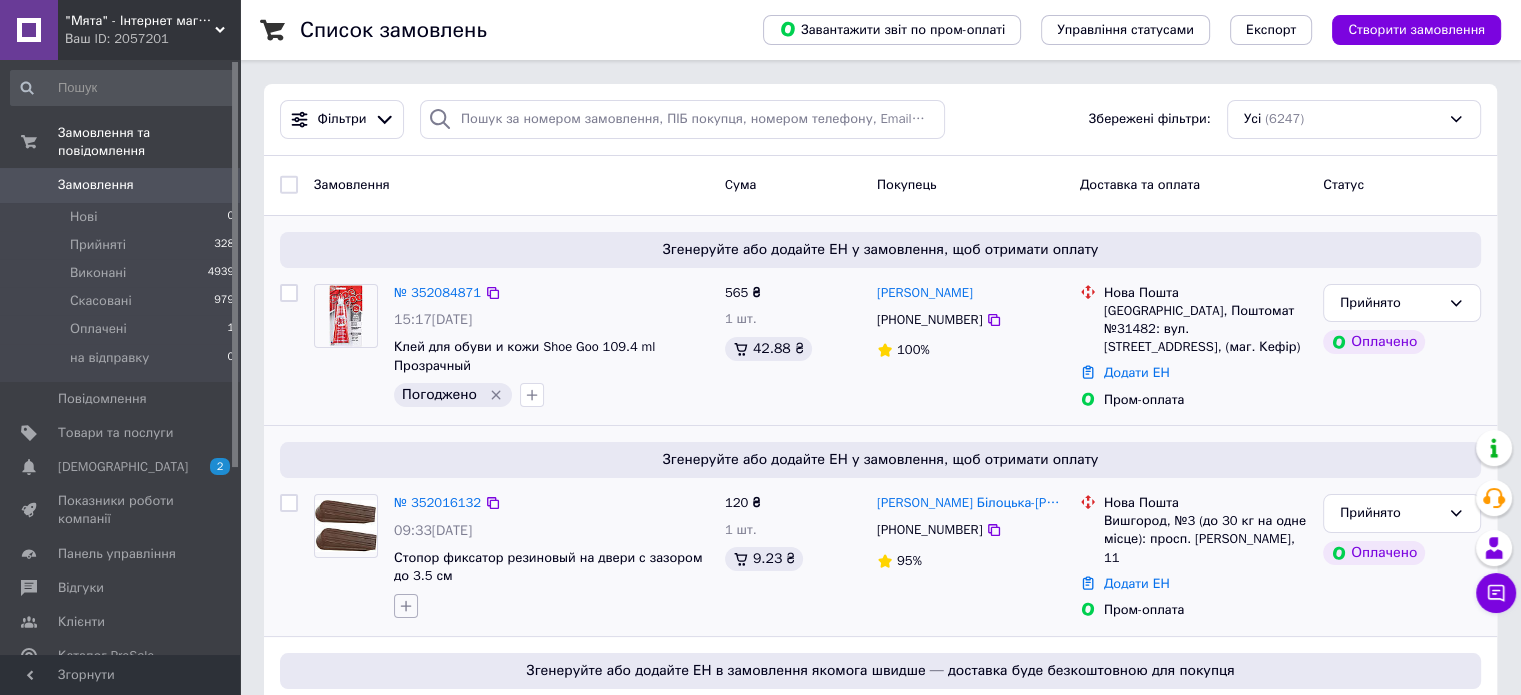 click 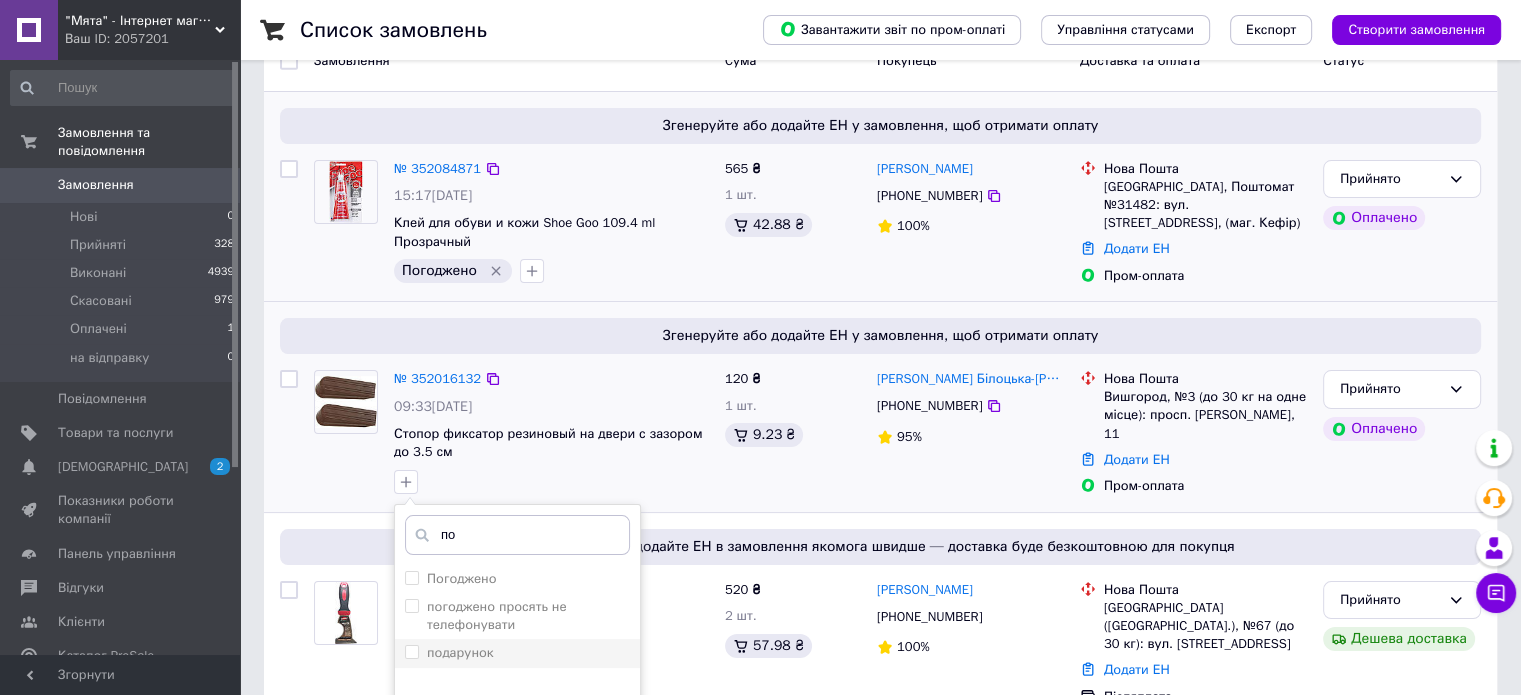 scroll, scrollTop: 200, scrollLeft: 0, axis: vertical 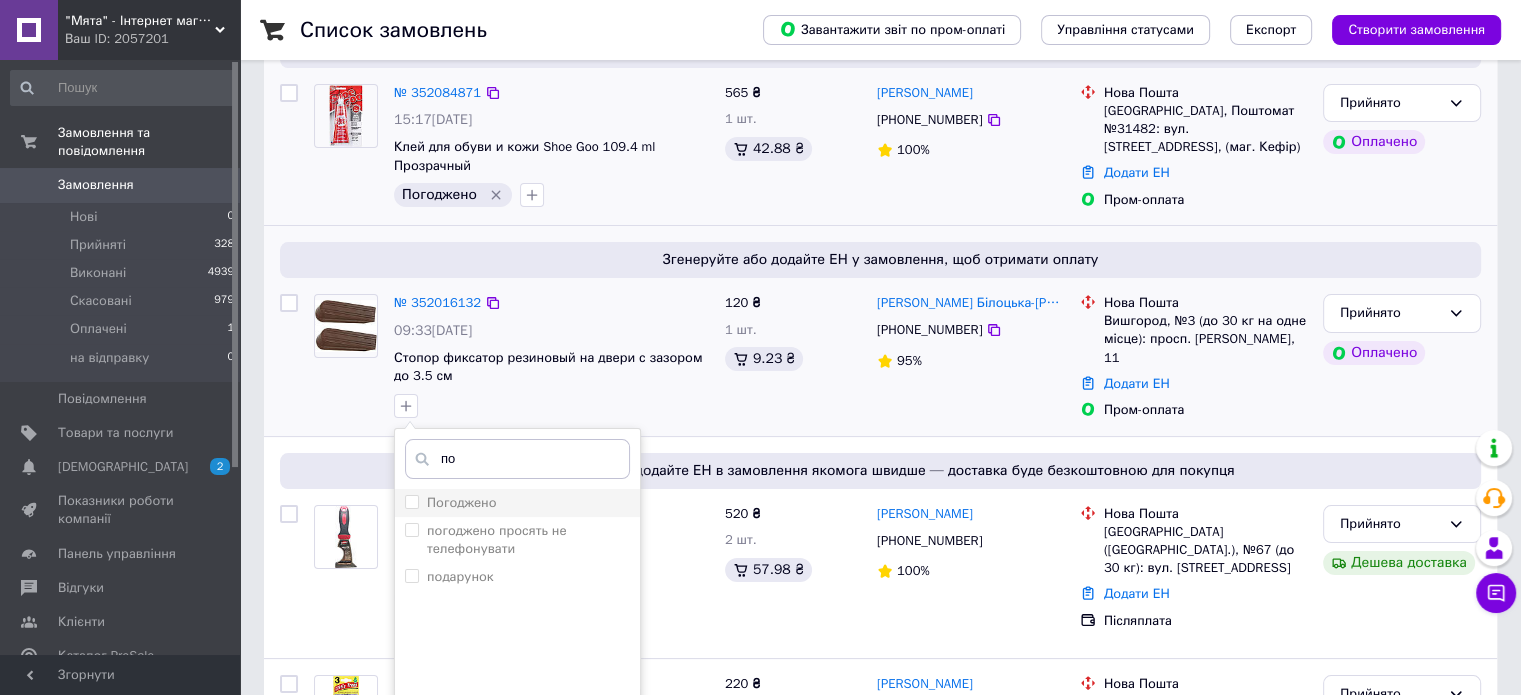 type on "по" 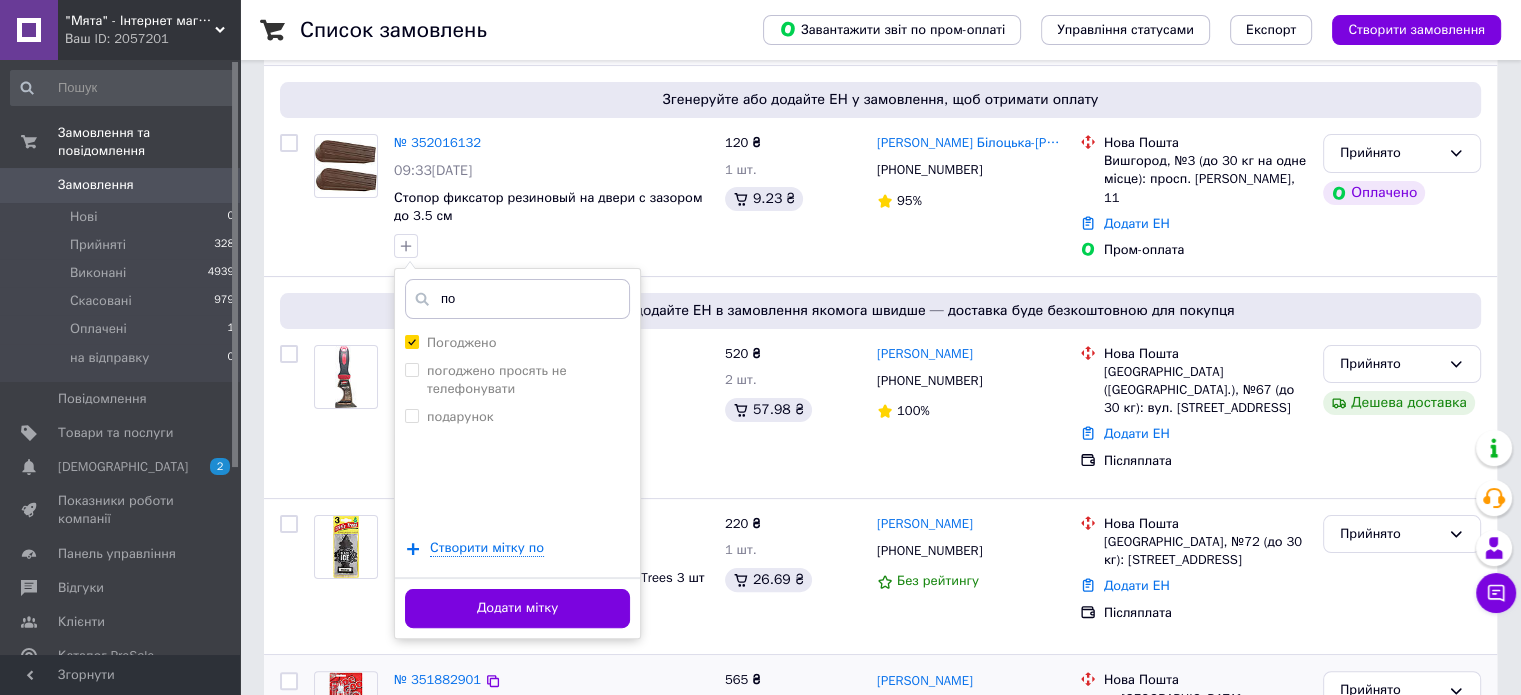 scroll, scrollTop: 500, scrollLeft: 0, axis: vertical 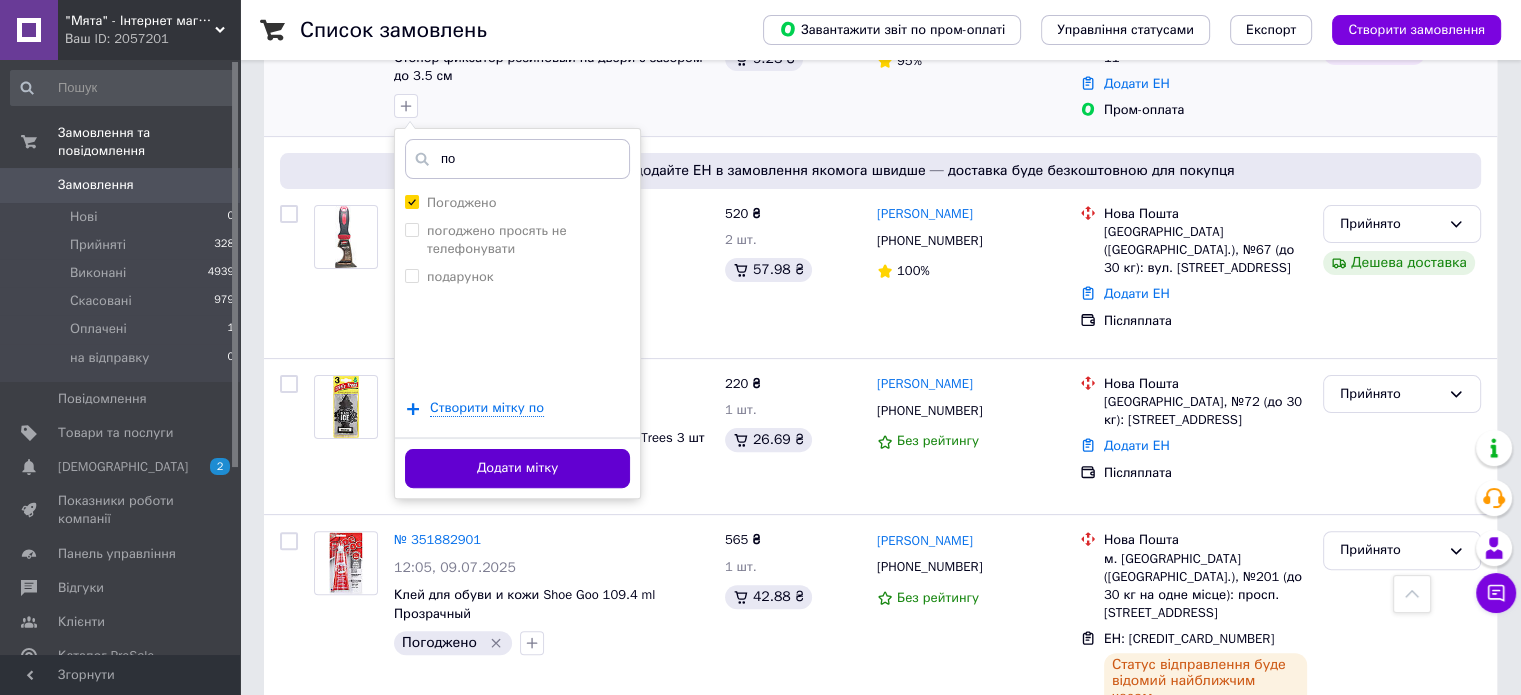 click on "Додати мітку" at bounding box center [517, 468] 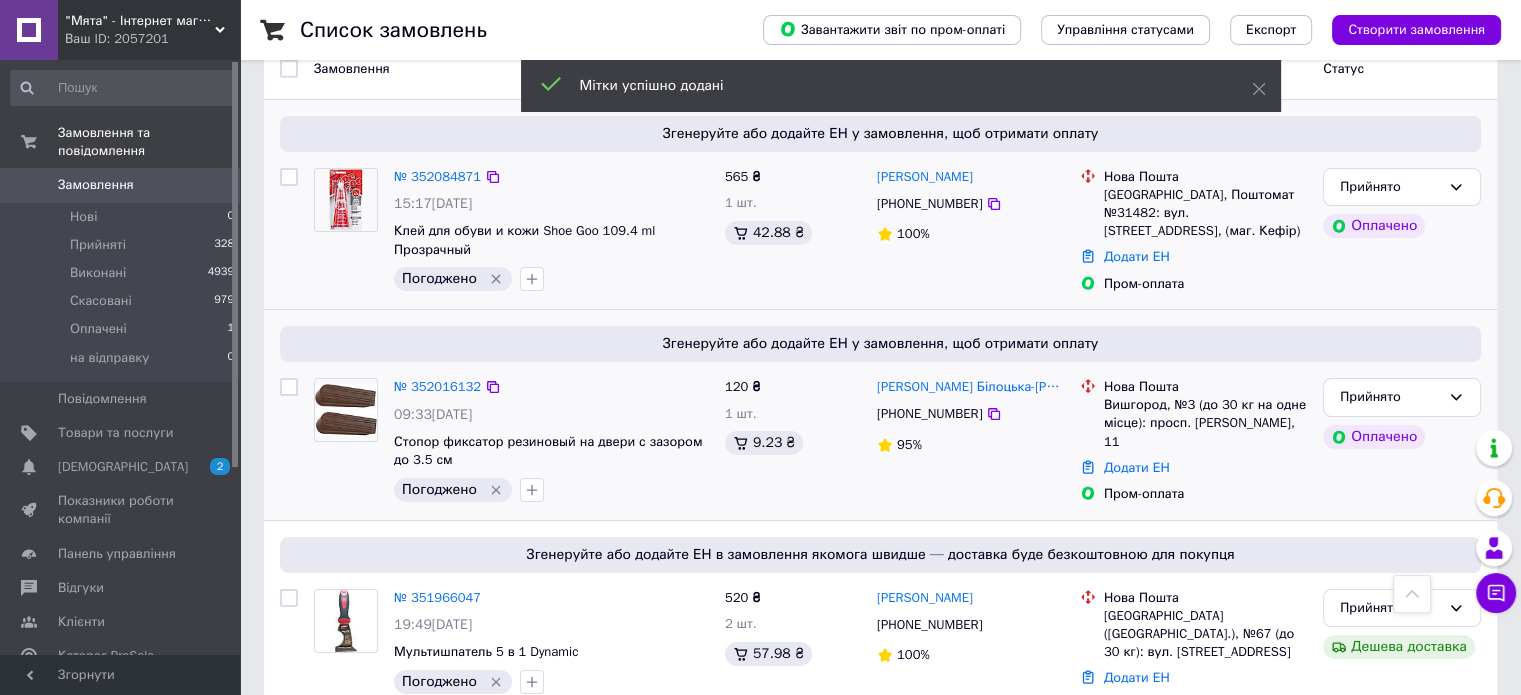 scroll, scrollTop: 100, scrollLeft: 0, axis: vertical 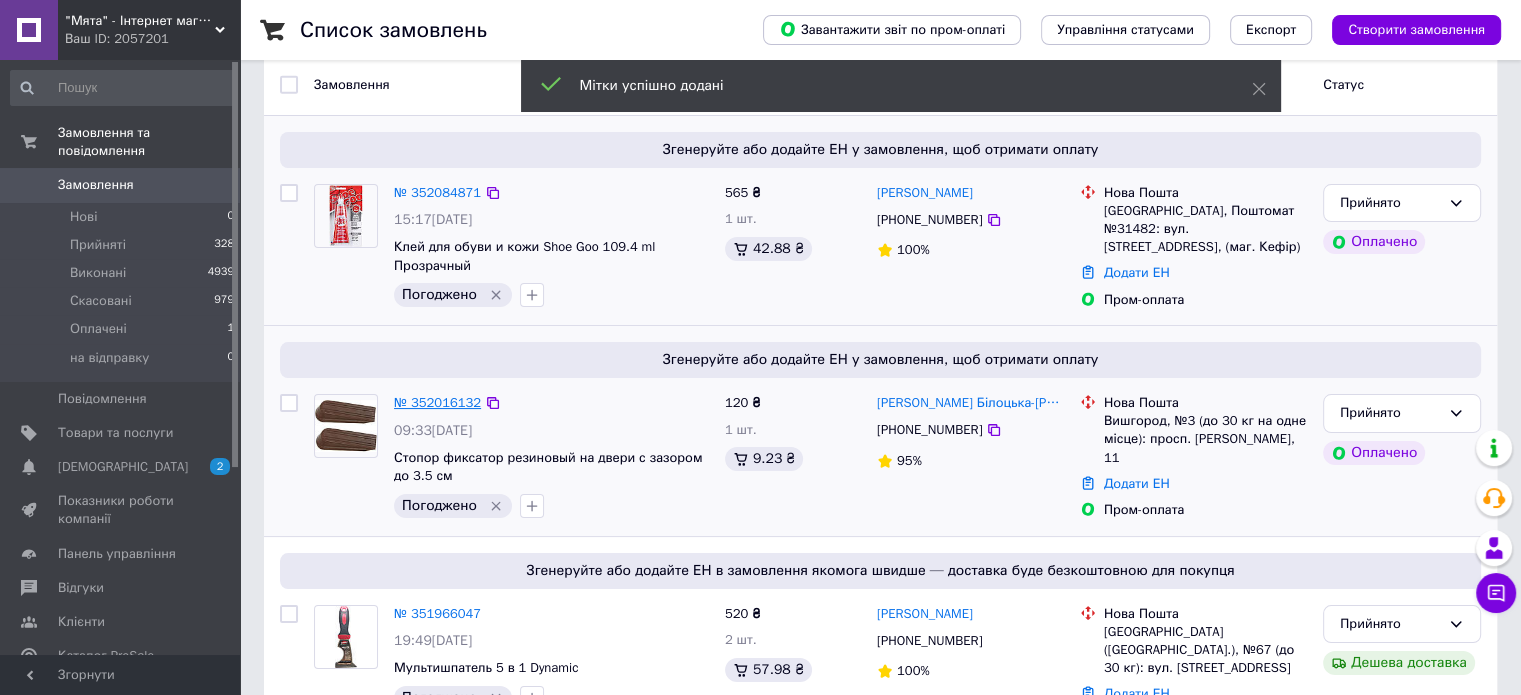 click on "№ 352016132" at bounding box center [437, 402] 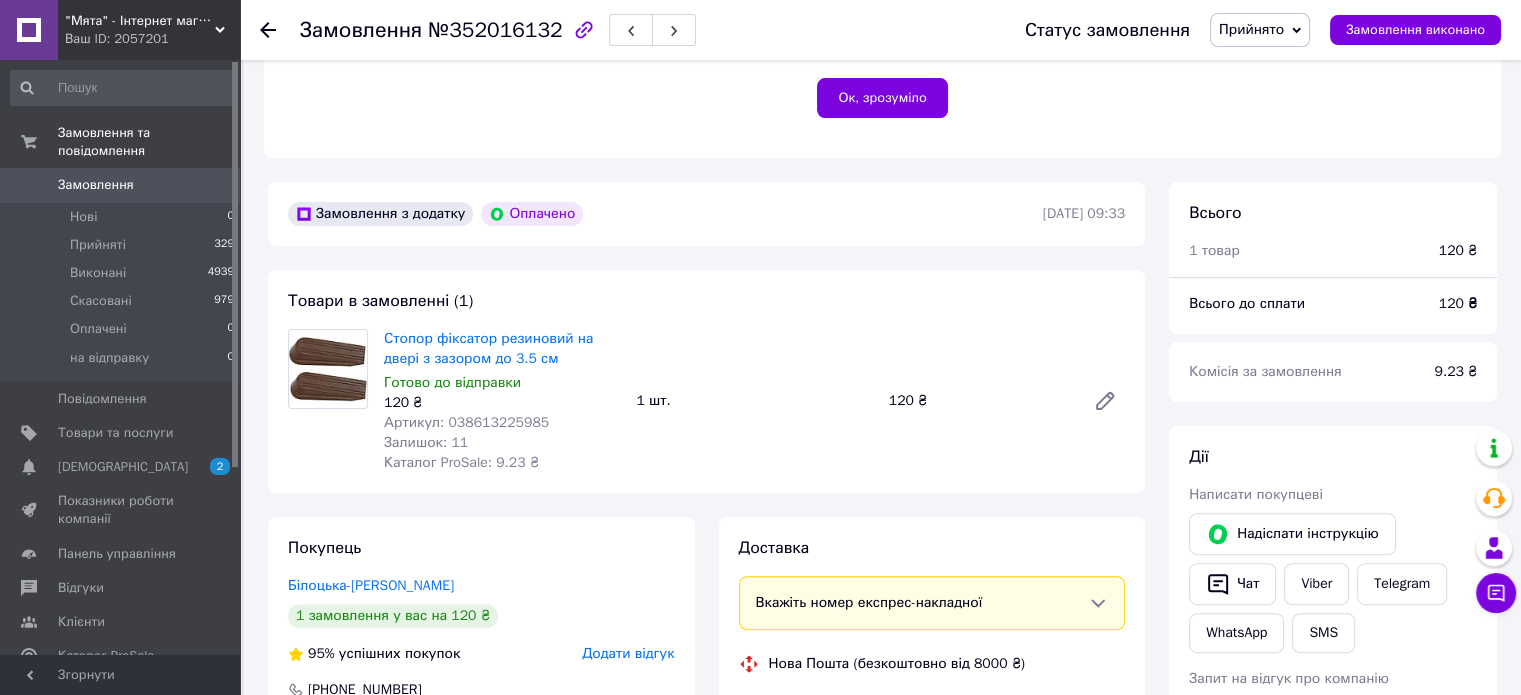scroll, scrollTop: 600, scrollLeft: 0, axis: vertical 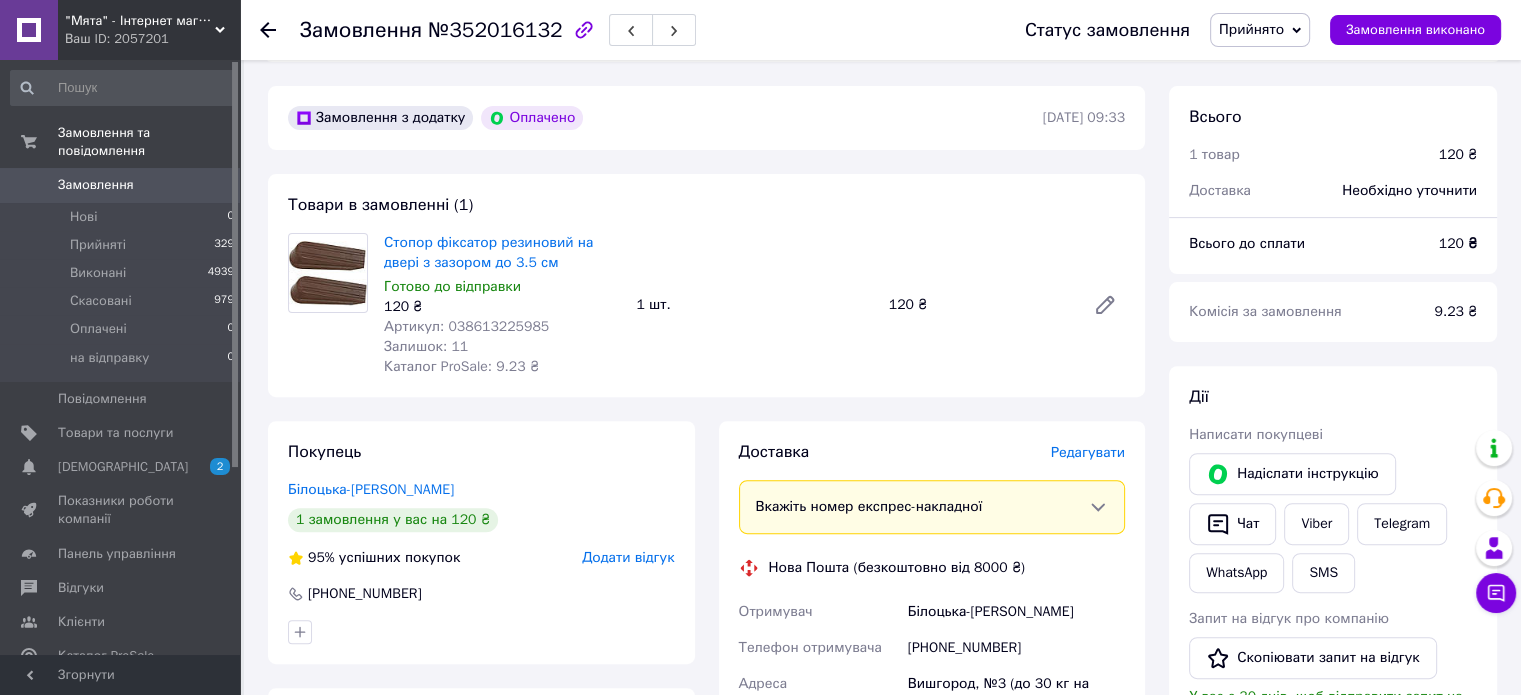 click on "Замовлення" at bounding box center [96, 185] 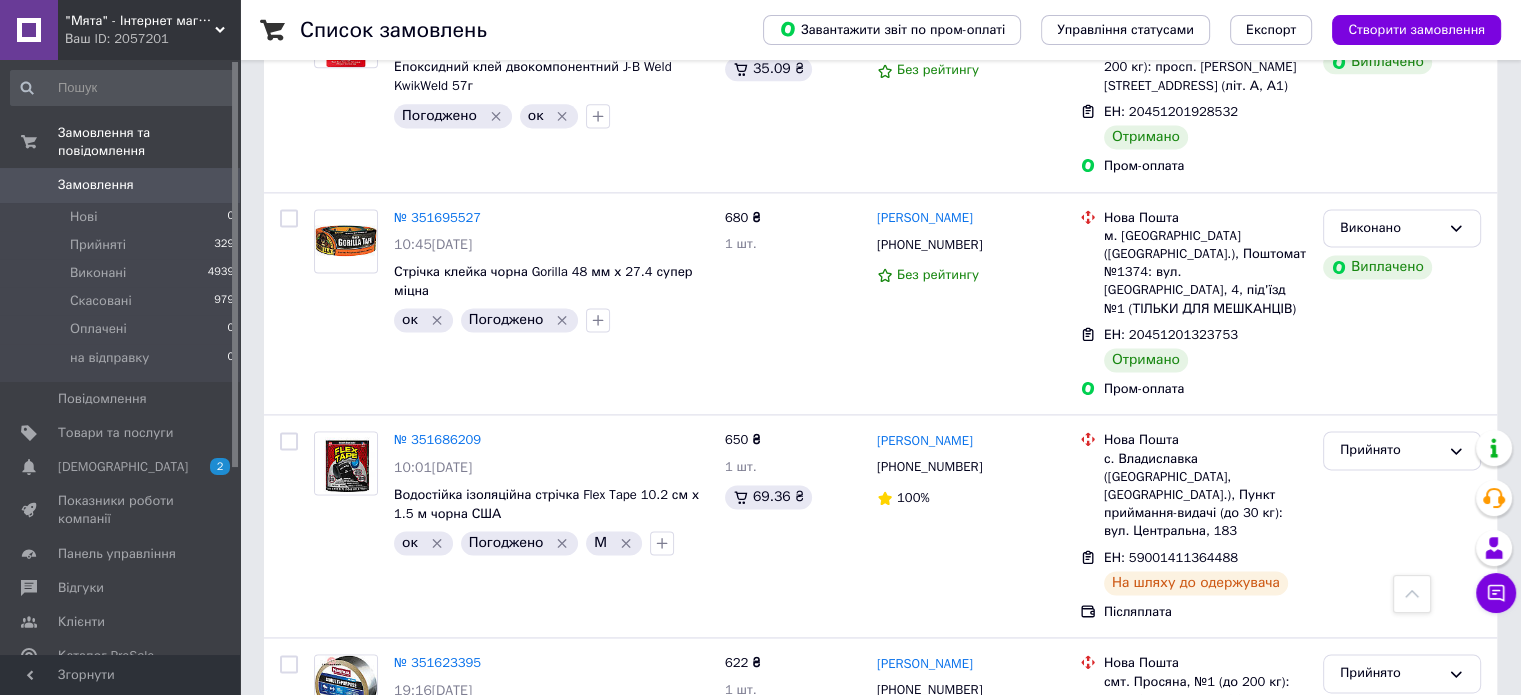 scroll, scrollTop: 2900, scrollLeft: 0, axis: vertical 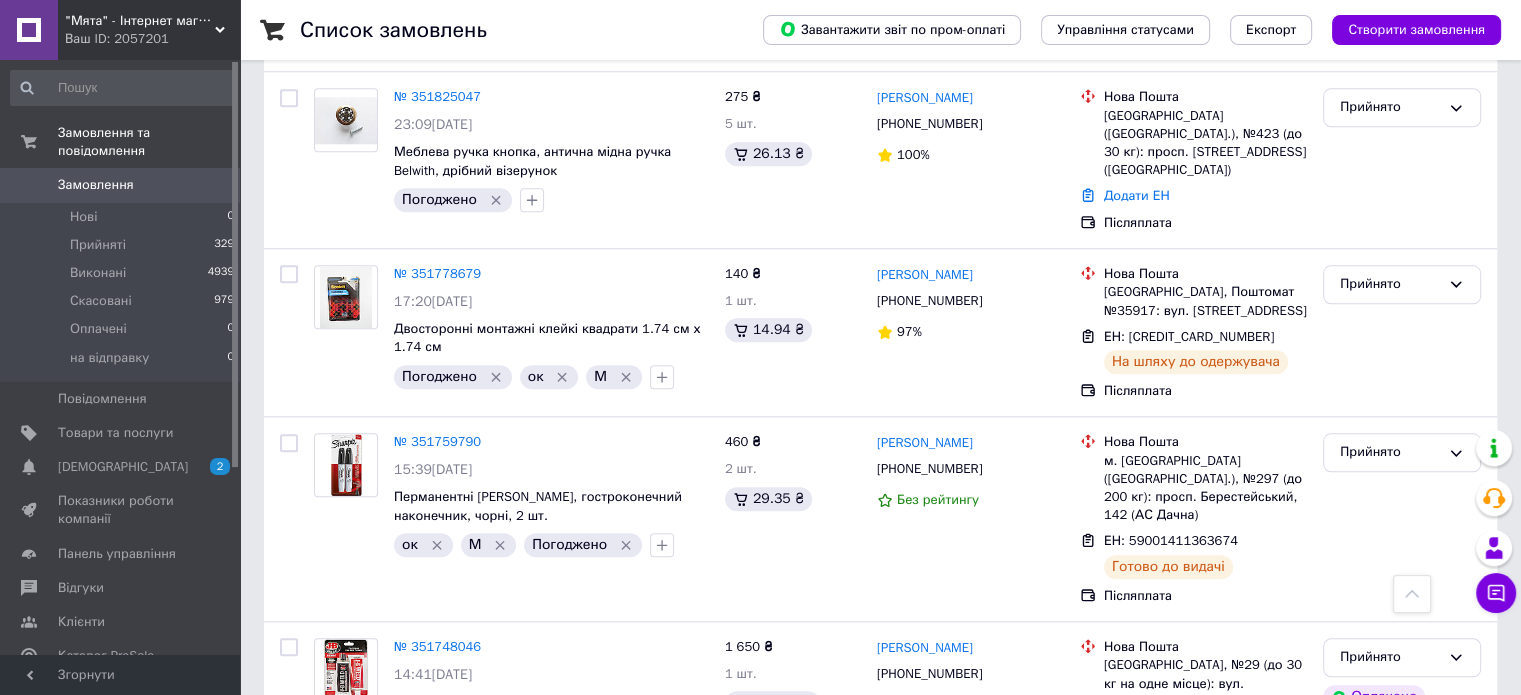 click on "Замовлення" at bounding box center (96, 185) 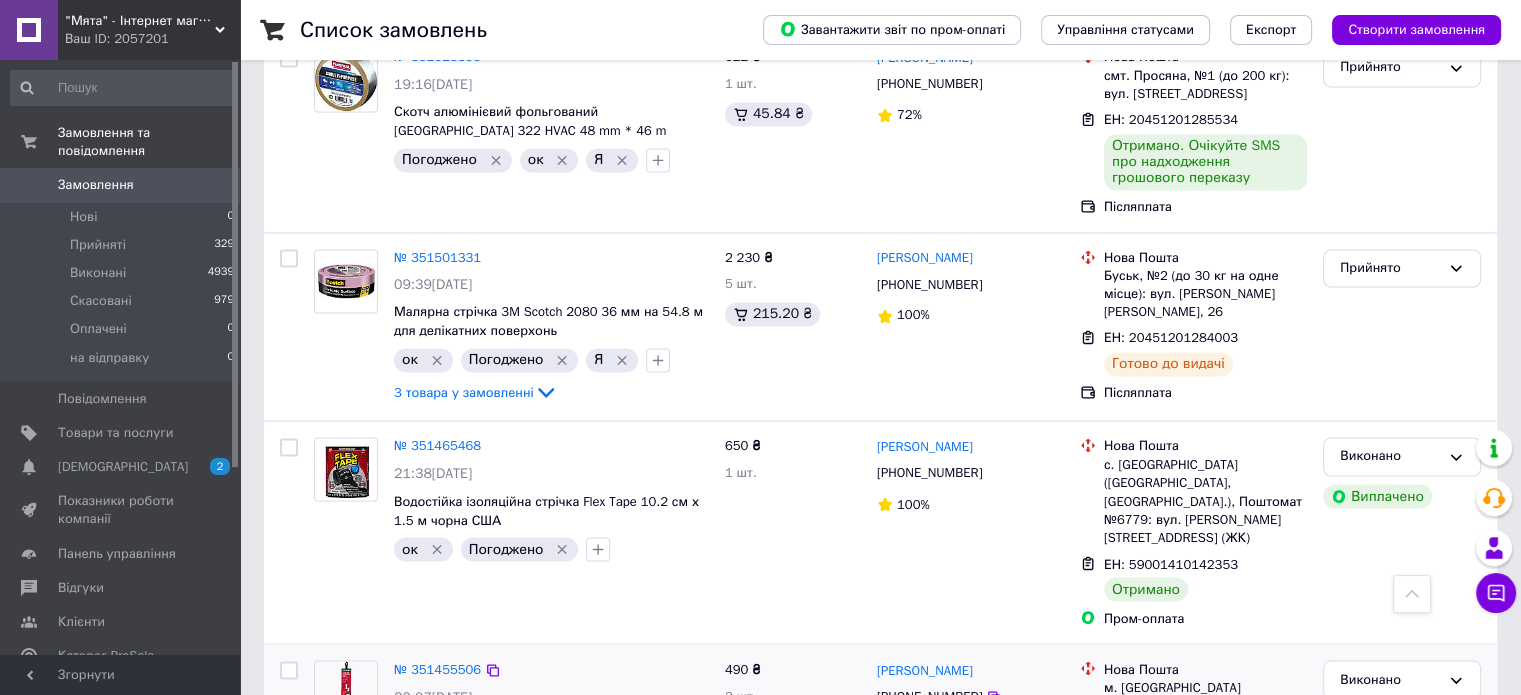 scroll, scrollTop: 3318, scrollLeft: 0, axis: vertical 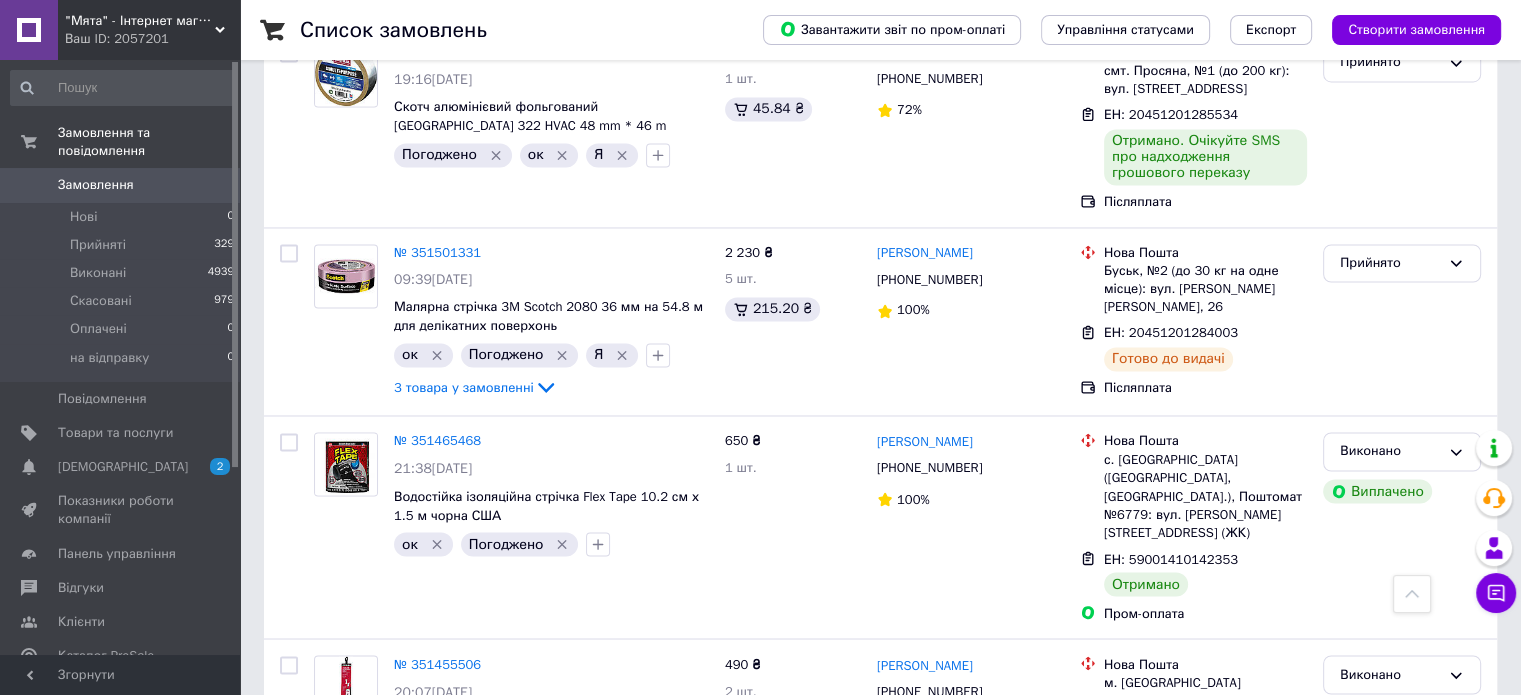click on "2" at bounding box center [327, 870] 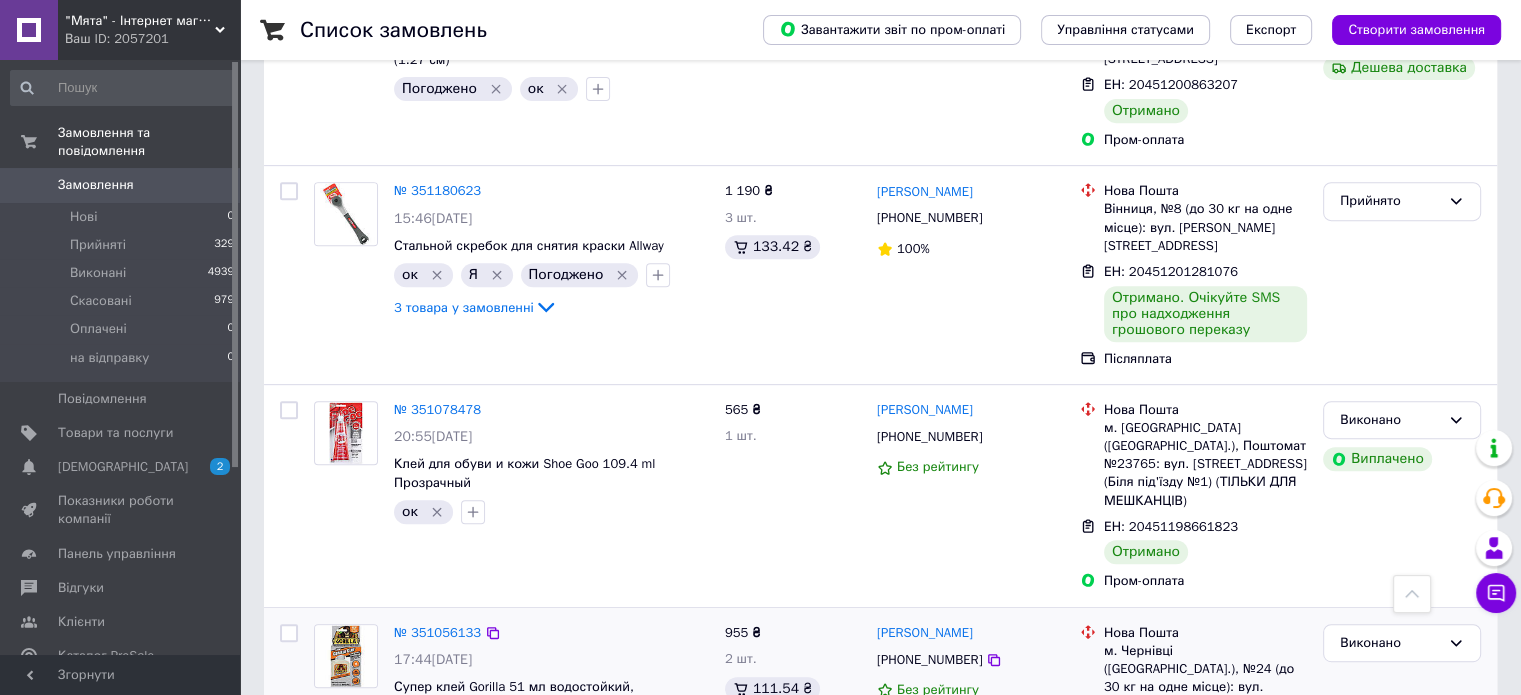 scroll, scrollTop: 800, scrollLeft: 0, axis: vertical 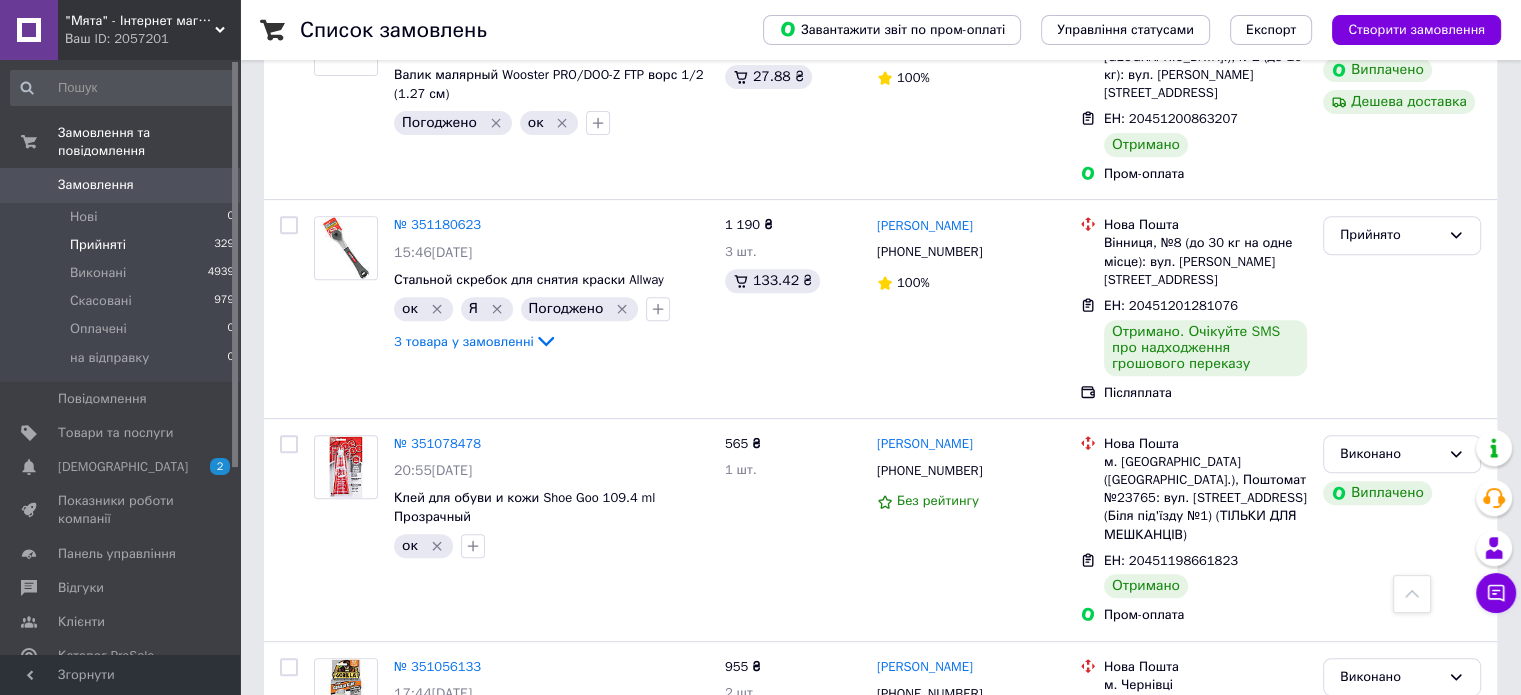 click on "Прийняті" at bounding box center (98, 245) 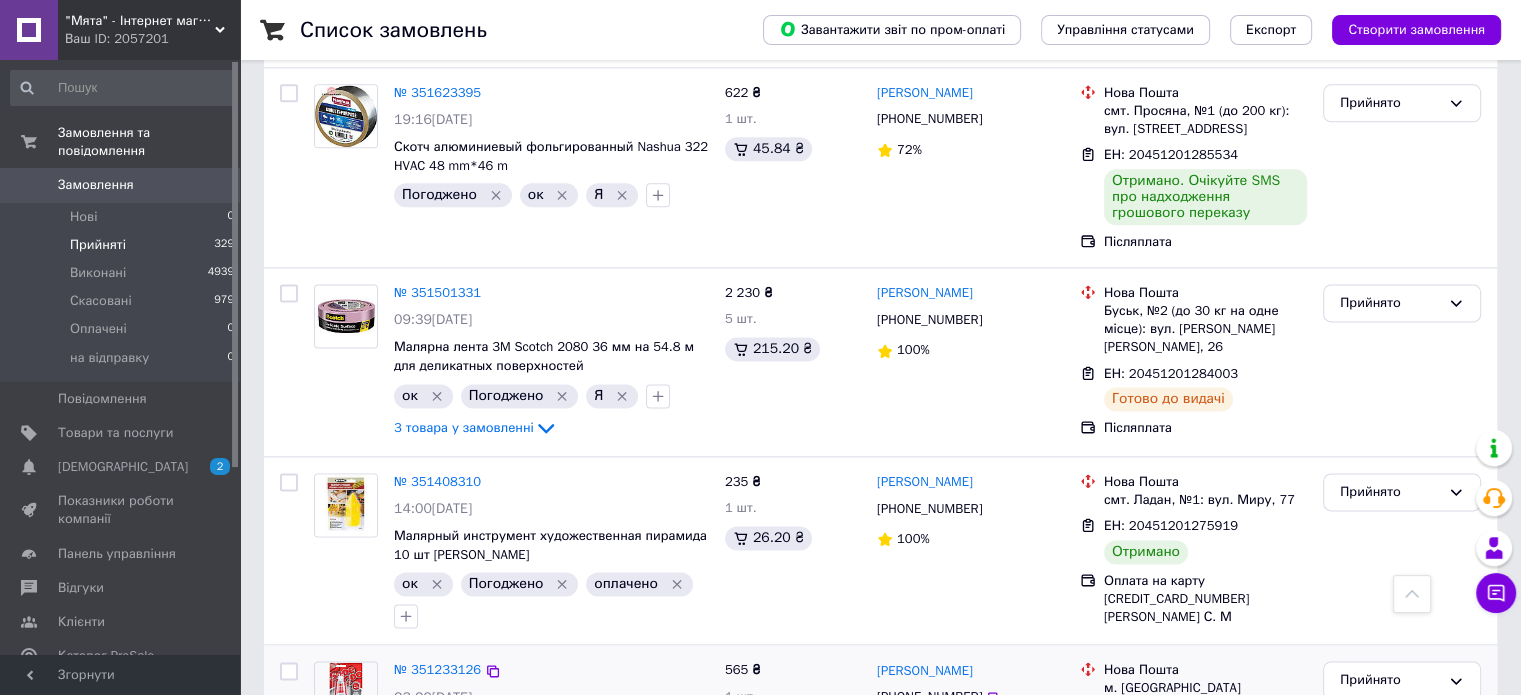 scroll, scrollTop: 2600, scrollLeft: 0, axis: vertical 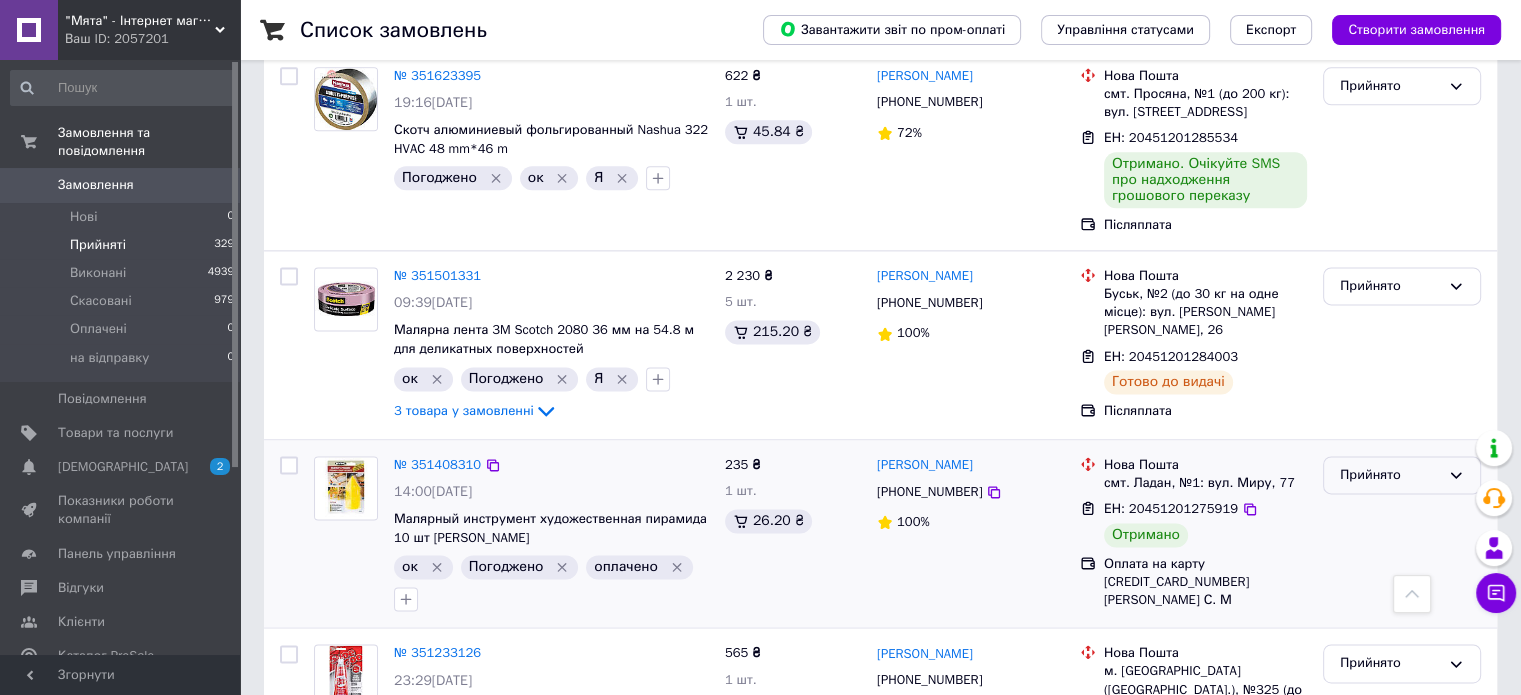 drag, startPoint x: 1339, startPoint y: 343, endPoint x: 1348, endPoint y: 351, distance: 12.0415945 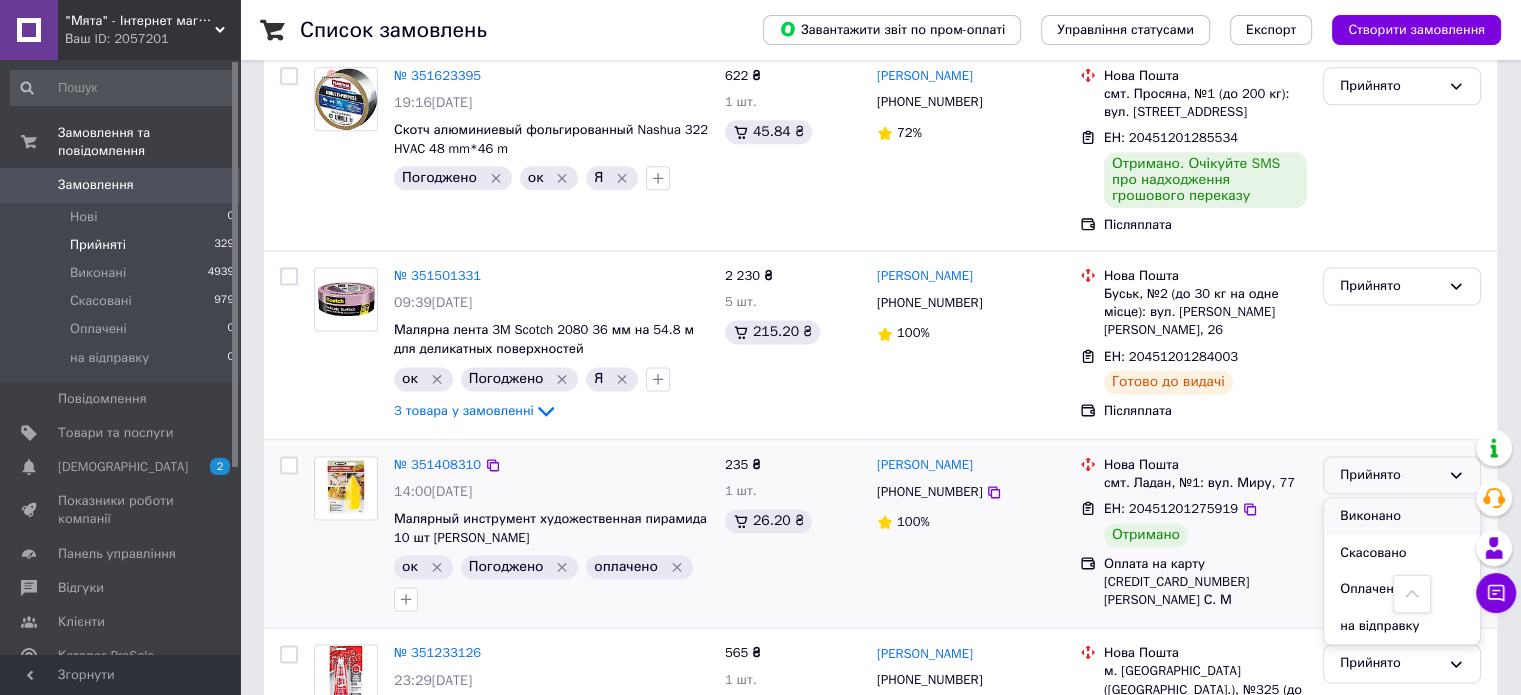 click on "Виконано" at bounding box center (1402, 516) 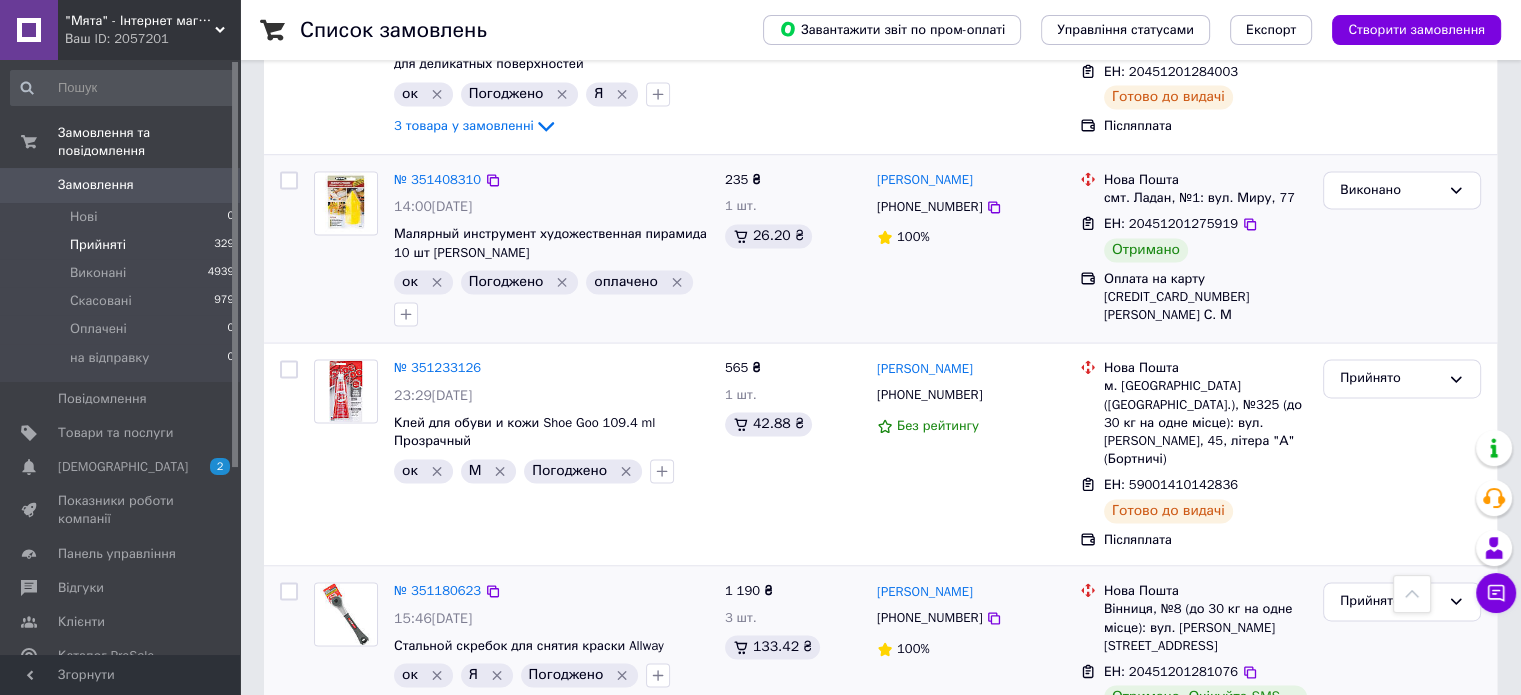 scroll, scrollTop: 2800, scrollLeft: 0, axis: vertical 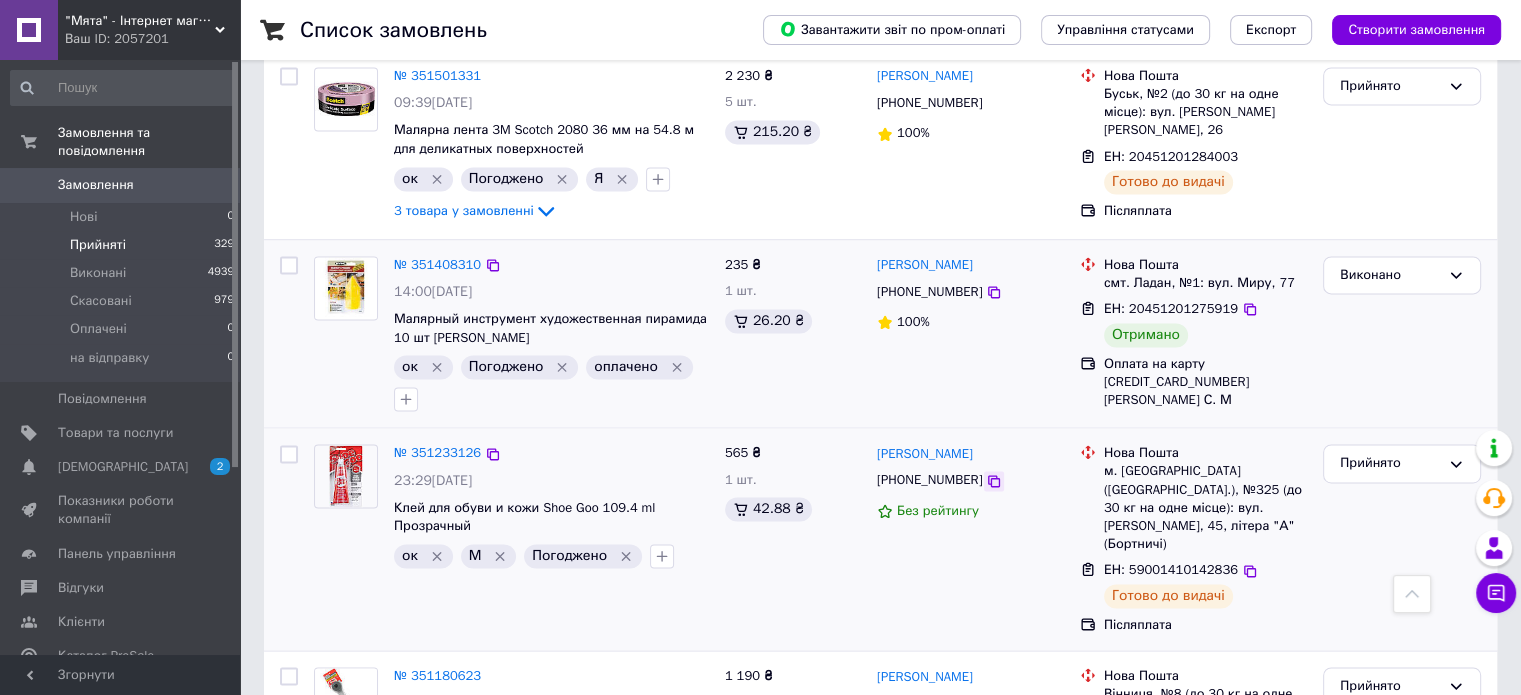 click 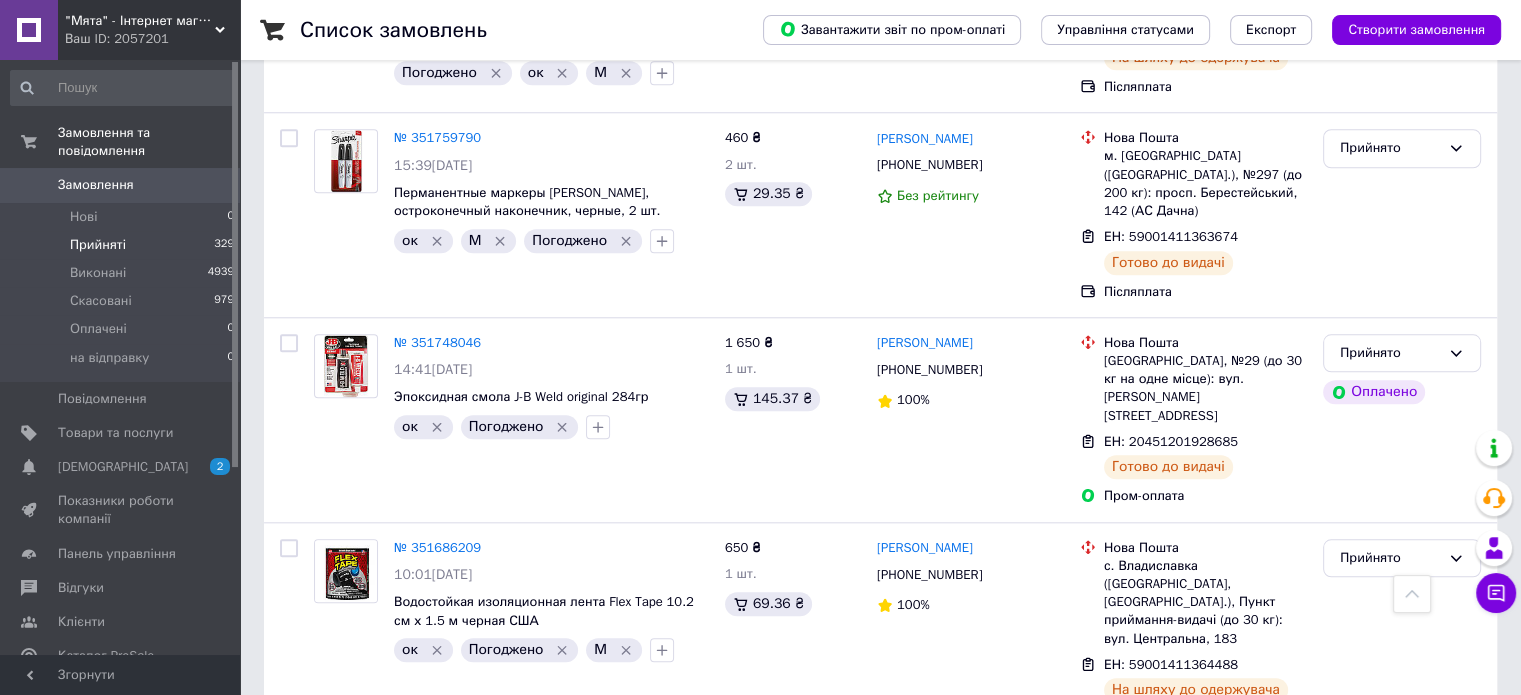 scroll, scrollTop: 1900, scrollLeft: 0, axis: vertical 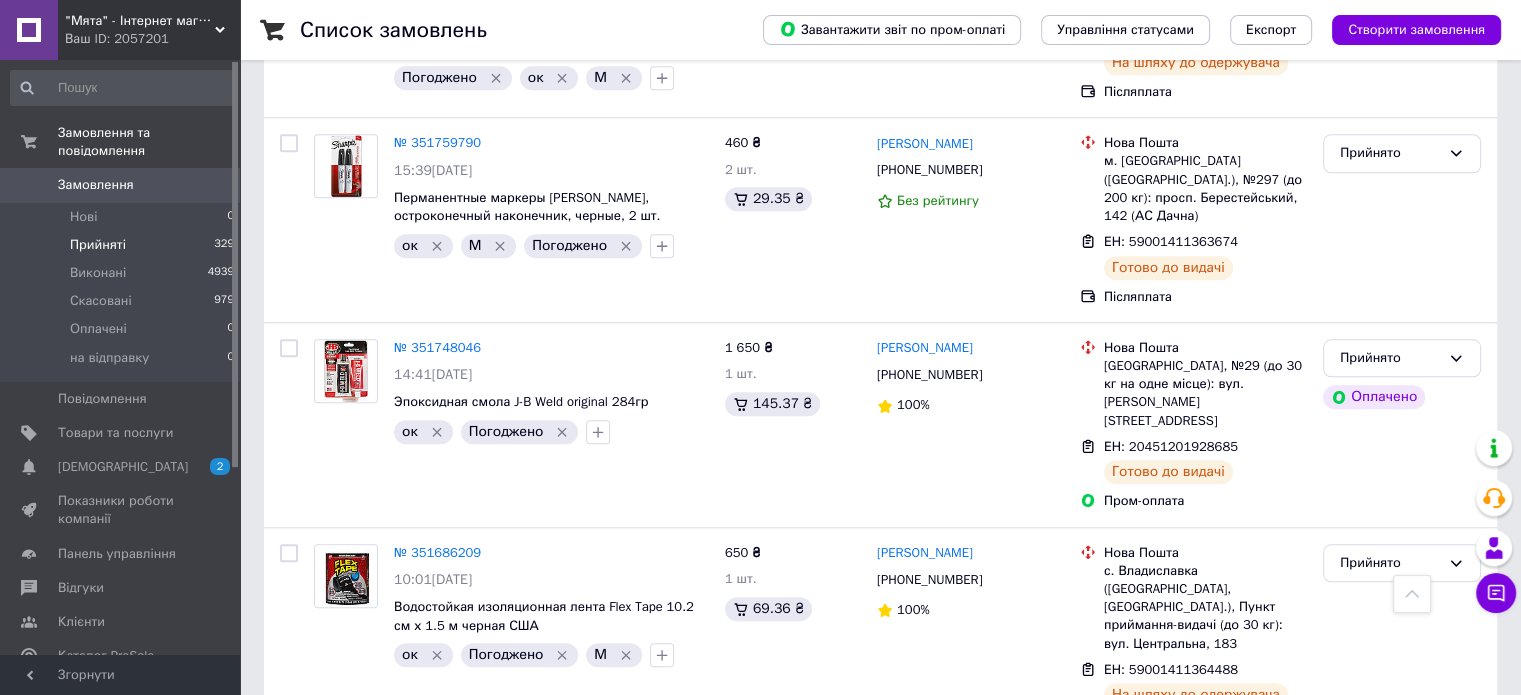 click on "Замовлення" at bounding box center [96, 185] 